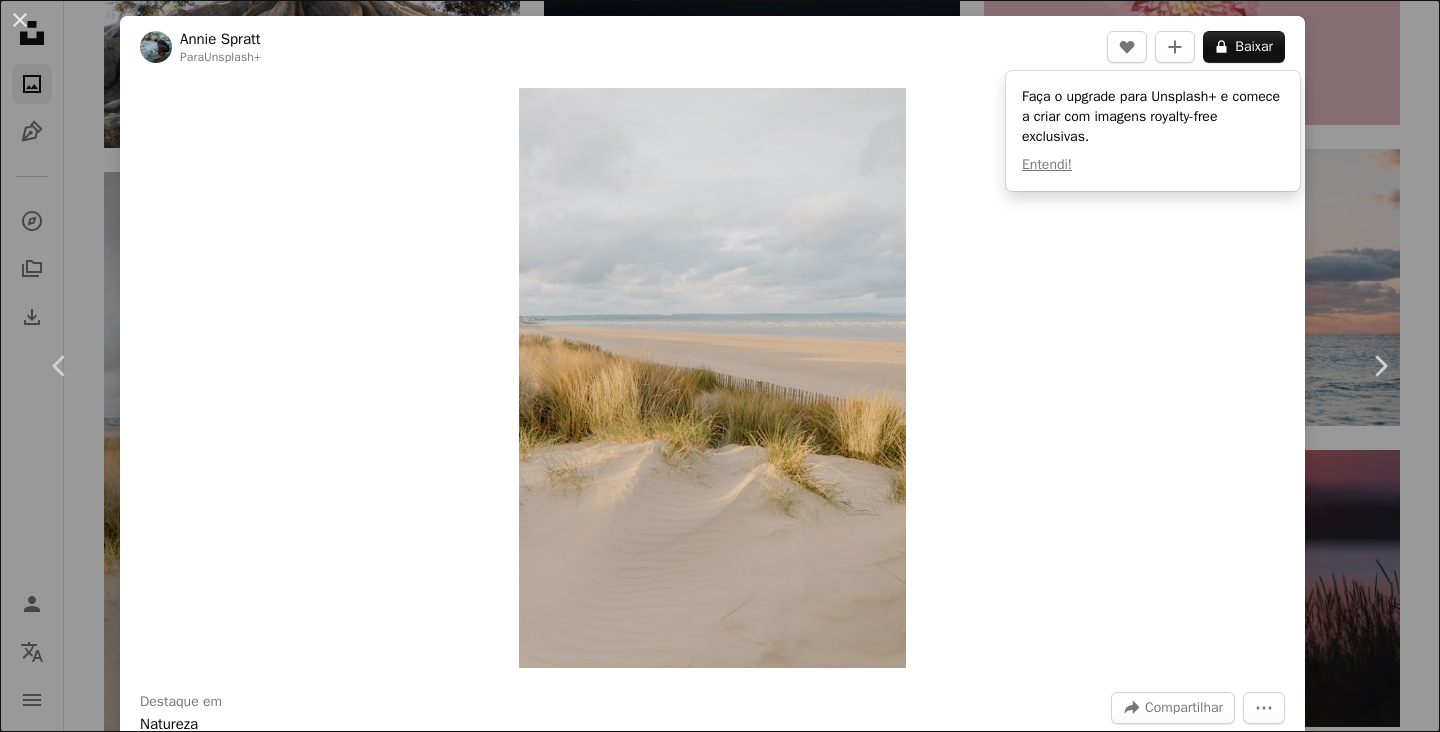 scroll, scrollTop: 12034, scrollLeft: 0, axis: vertical 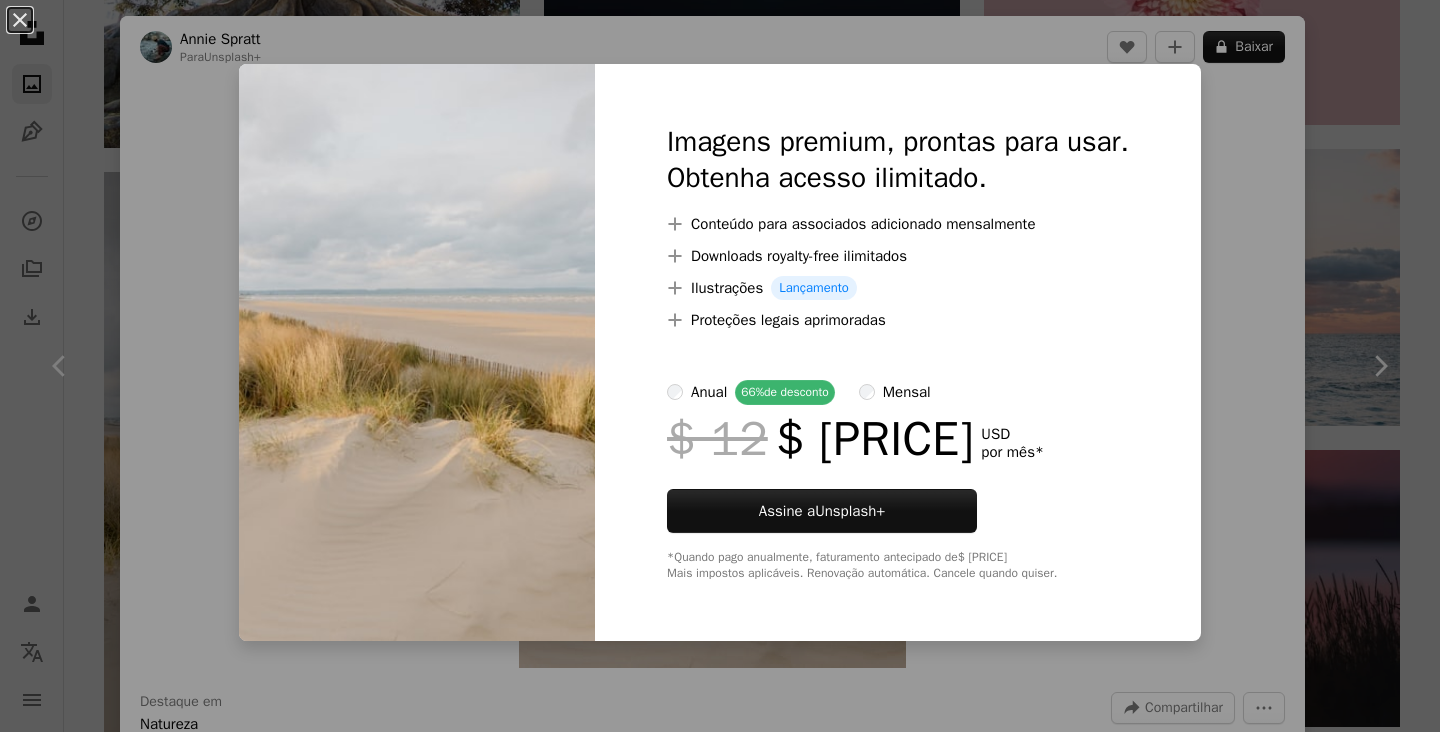 click on "An X shape Imagens premium, prontas para usar. Obtenha acesso ilimitado. A plus sign Conteúdo para associados adicionado mensalmente A plus sign Downloads royalty-free ilimitados A plus sign Ilustrações  Lançamento A plus sign Proteções legais aprimoradas anual 66%  de desconto mensal $ 12   $ 4 USD por mês * Assine a  Unsplash+ *Quando pago anualmente, faturamento antecipado de  $ 48 Mais impostos aplicáveis. Renovação automática. Cancele quando quiser." at bounding box center [720, 366] 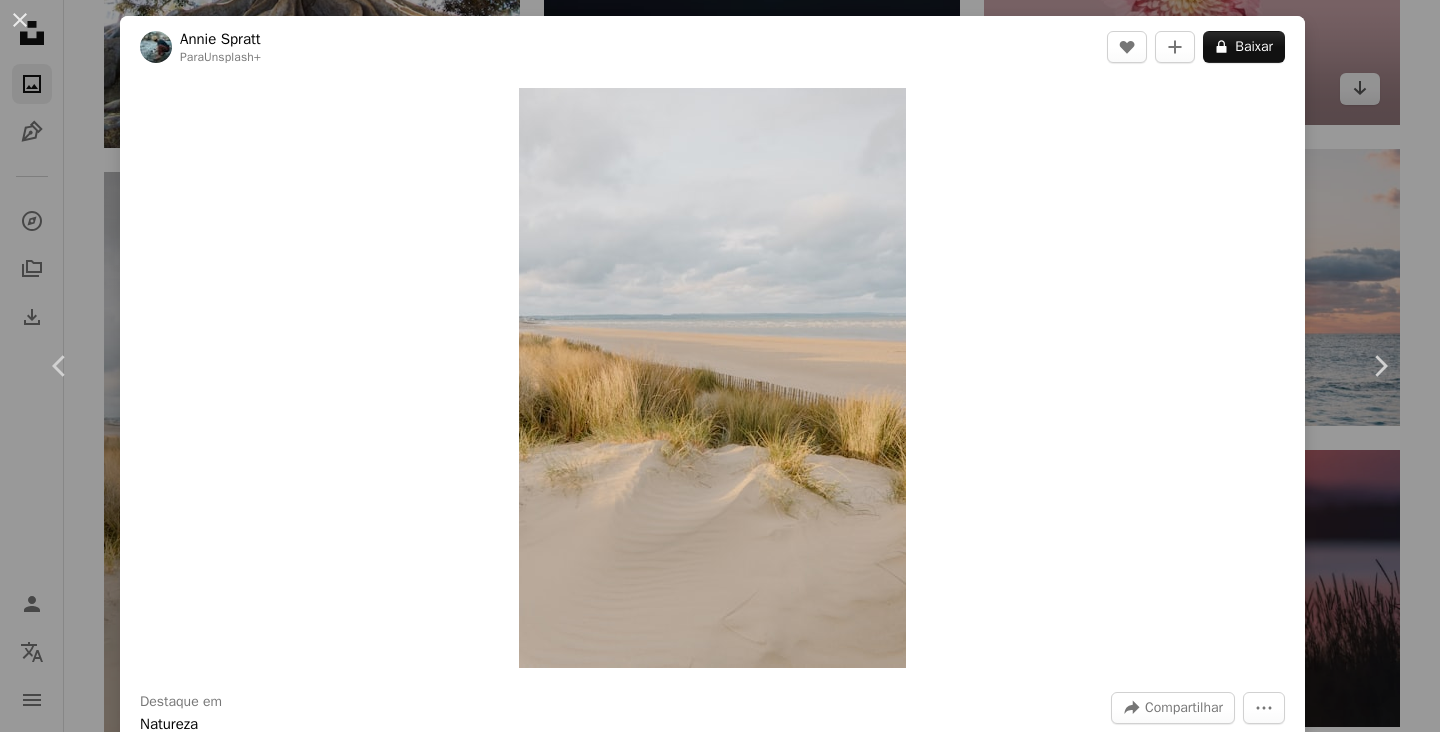 click on "An X shape Chevron left Chevron right Annie Spratt Para Unsplash+ A heart A plus sign Baixar Zoom in Destaque em Natureza A forward-right arrow Compartilhar More Actions Natureza › Duna de areia Calendar outlined Publicada em 21 de maio de 2025 Safety Com a Licença da Unsplash+ mínimo areia [COUNTRY] costa litoral costeiro dunas de areia Dunas nublado Gramas Praia Britânica estética costeira Dungeness Costa Inglesa costa britânica Imagens Creative Commons Desta série Chevron right Plus sign for Unsplash+ Plus sign for Unsplash+ Plus sign for Unsplash+ Plus sign for Unsplash+ Plus sign for Unsplash+ Plus sign for Unsplash+ Plus sign for Unsplash+ Plus sign for Unsplash+ Plus sign for Unsplash+ Plus sign for Unsplash+ Imagens relacionadas Plus sign for Unsplash+ A heart A plus sign Annie Spratt Para Unsplash+ A lock Baixar Plus sign for Unsplash+ A heart A plus sign Annie Spratt Para Unsplash+ A lock Plus sign for Unsplash+ A heart A plus sign Annie Spratt Para Unsplash+ A lock" at bounding box center [720, 366] 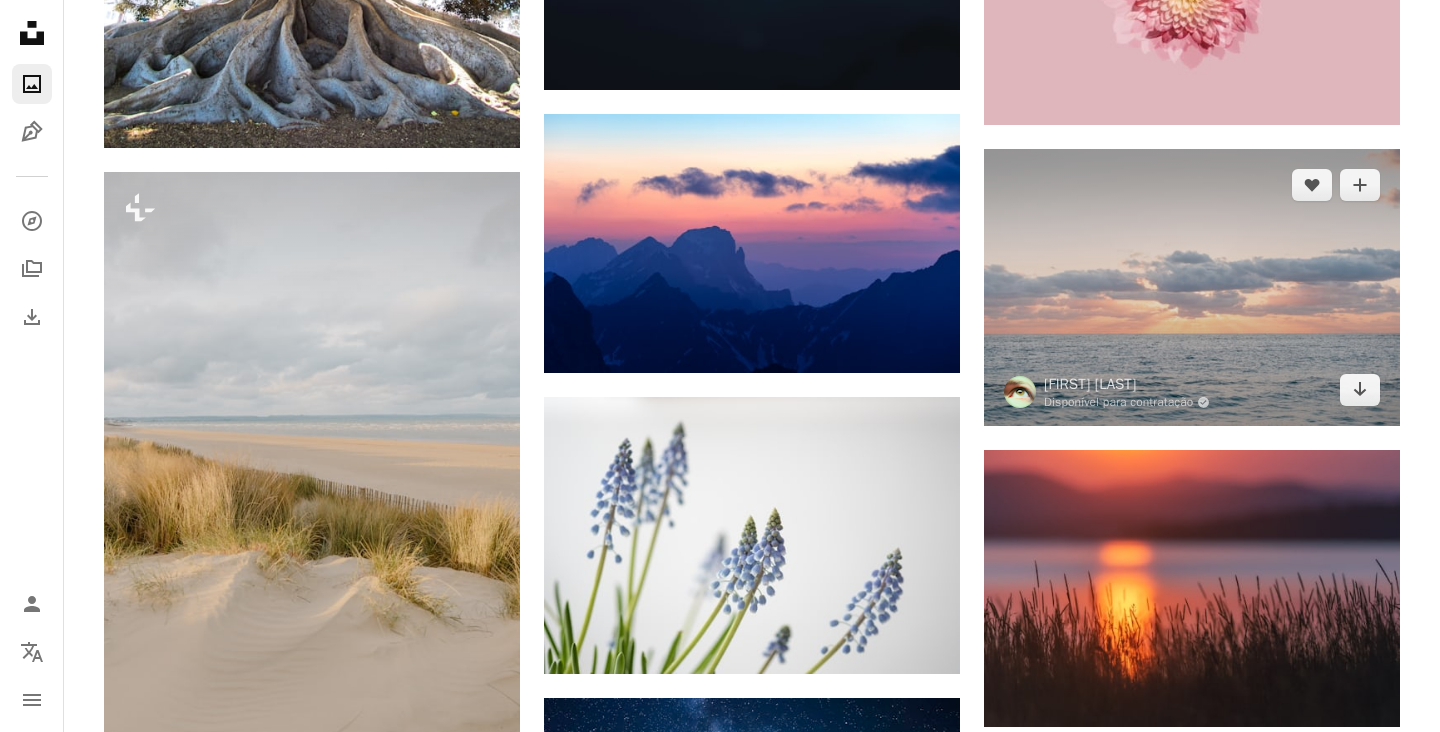 click at bounding box center [1192, 287] 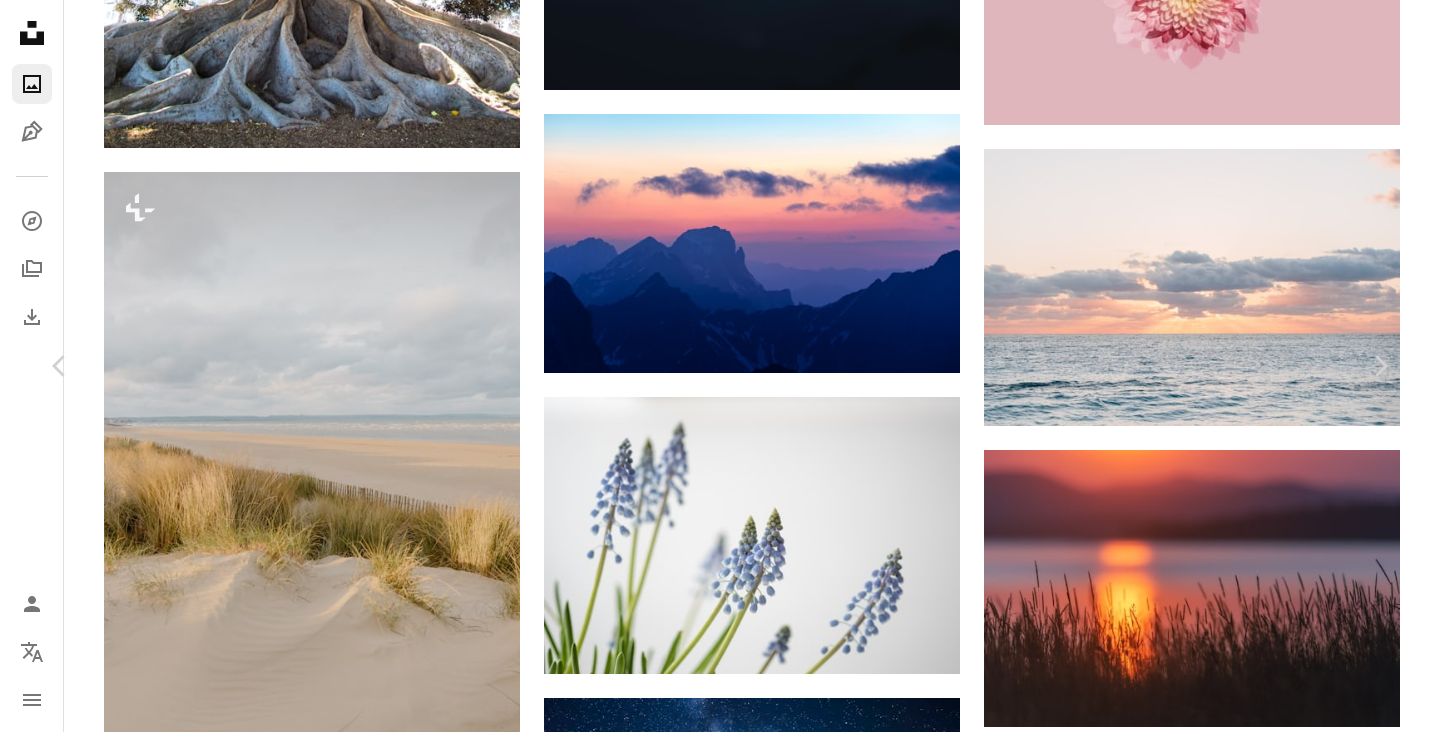 click on "Baixar gratuitamente" at bounding box center (1174, 6823) 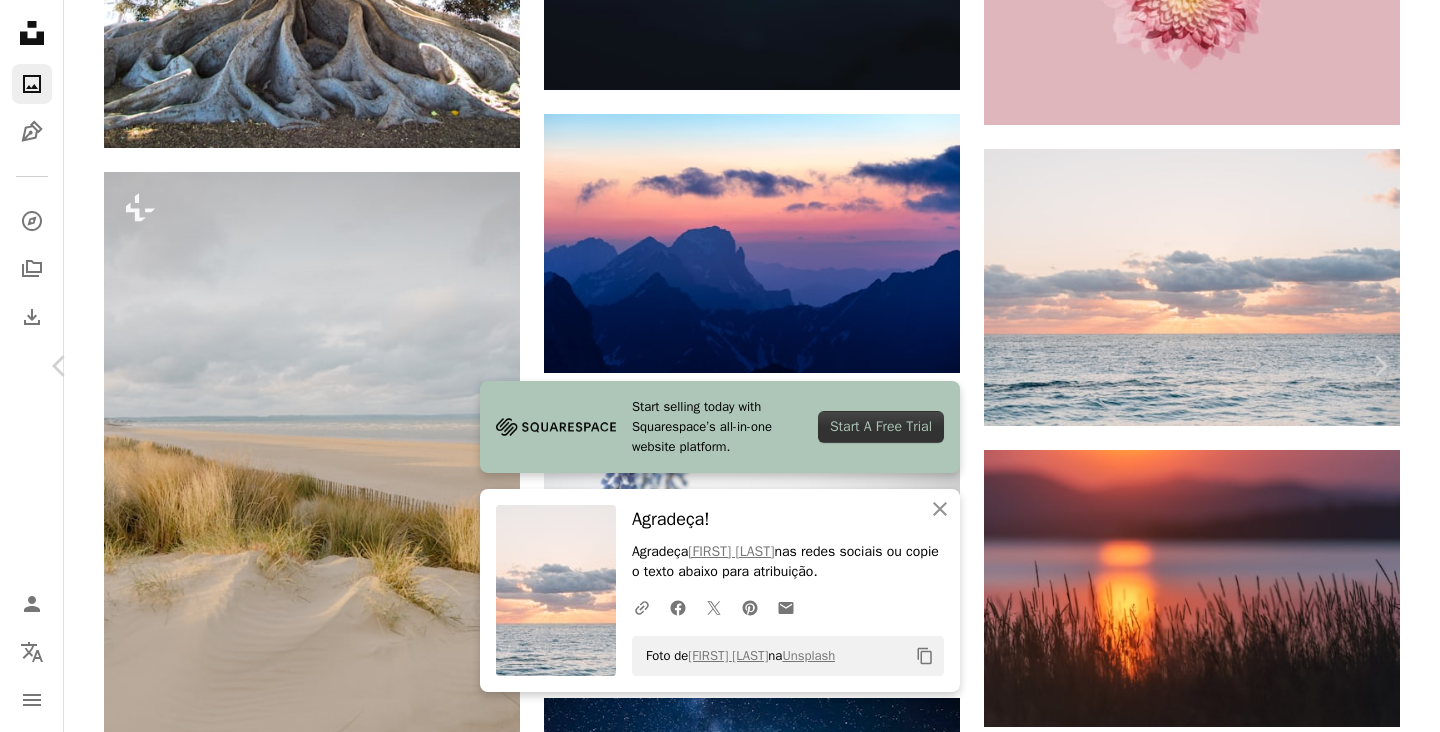 click on "An X shape Chevron left Chevron right Start selling today with Squarespace’s all-in-one website platform. Start A Free Trial An X shape Fechar Agradeça! Agradeça Henrique Ferreira nas redes sociais ou copie o texto abaixo para atribuição. A URL sharing icon (chains) Facebook icon X (formerly Twitter) icon Pinterest icon An envelope Foto de Henrique Ferreira na Unsplash
Copy content Henrique Ferreira Disponível para contratação A checkmark inside of a circle A heart A plus sign Baixar gratuitamente Chevron down Zoom in Visualizações 1.235.183 Downloads 20.440 Destaque em Wallpapers , Natureza A forward-right arrow Compartilhar Info icon Informações More Actions A map marker Cancún, Quintana Roo, [COUNTRY] Calendar outlined Publicada em 28 de abril de 2025 Camera Canon, EOS R5 Safety Uso gratuito sob a Licença da Unsplash papel de parede Imagens 4K mar nascer do sol nuvem Ondas Wallpapers Fundos Caribe Cancun Água turquesa [COUNTRY] ao ar livre horizonte Quintana roo | ↗ A heart" at bounding box center (720, 7142) 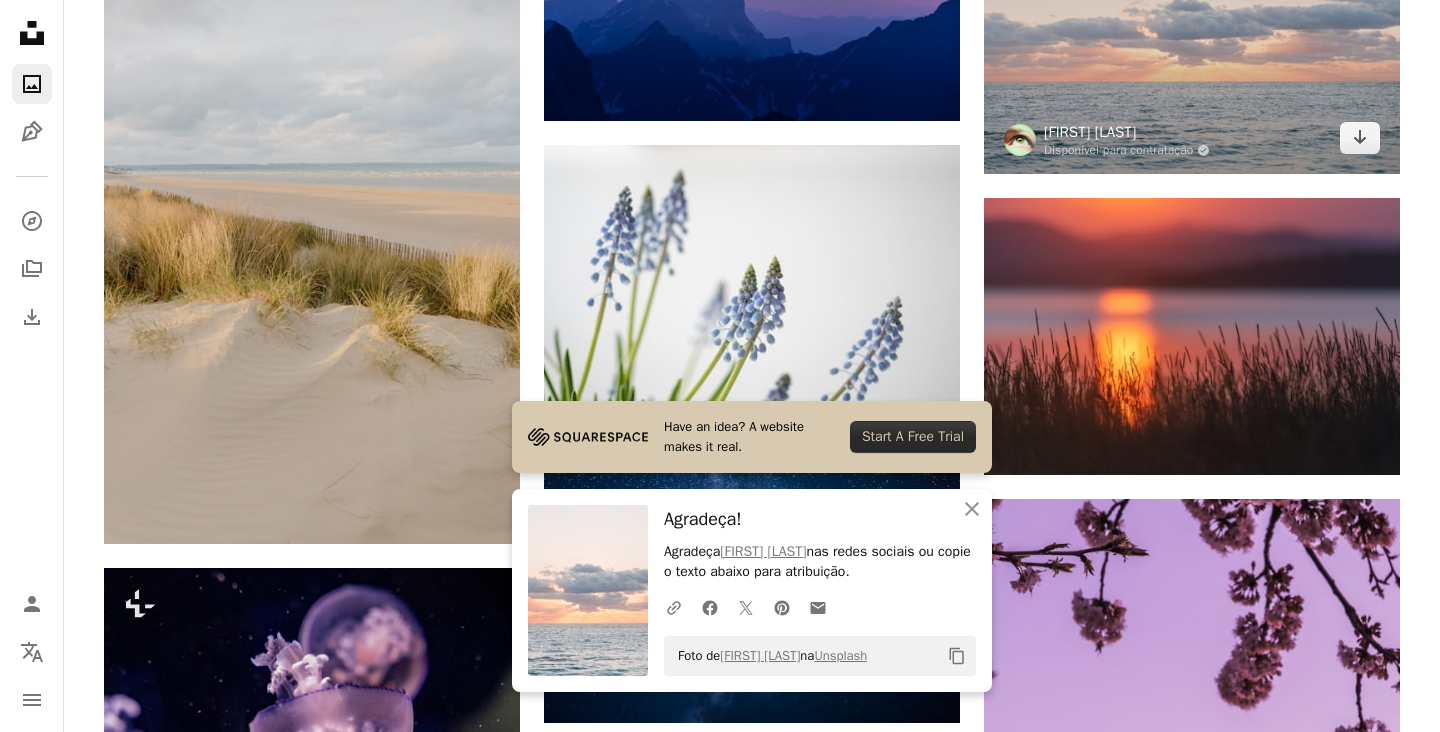 scroll, scrollTop: 12292, scrollLeft: 0, axis: vertical 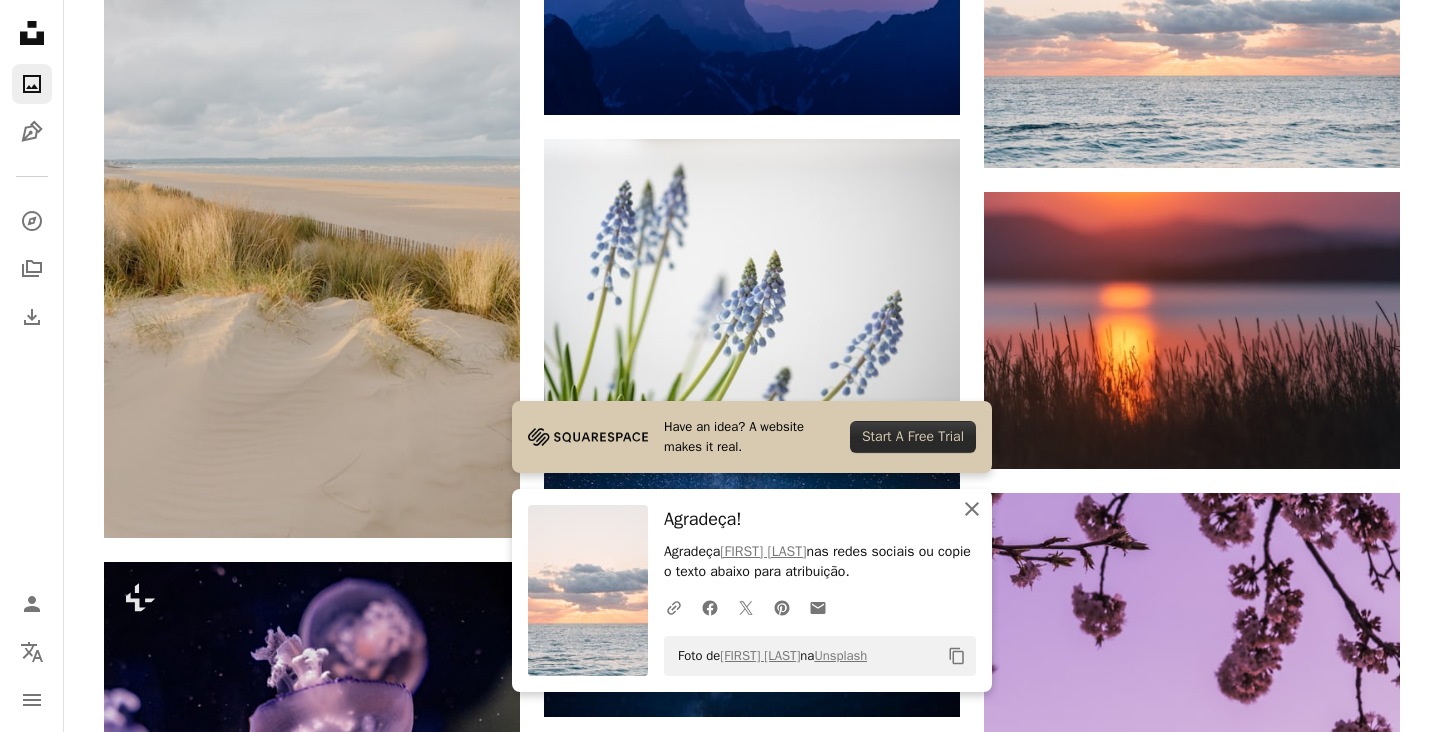 click 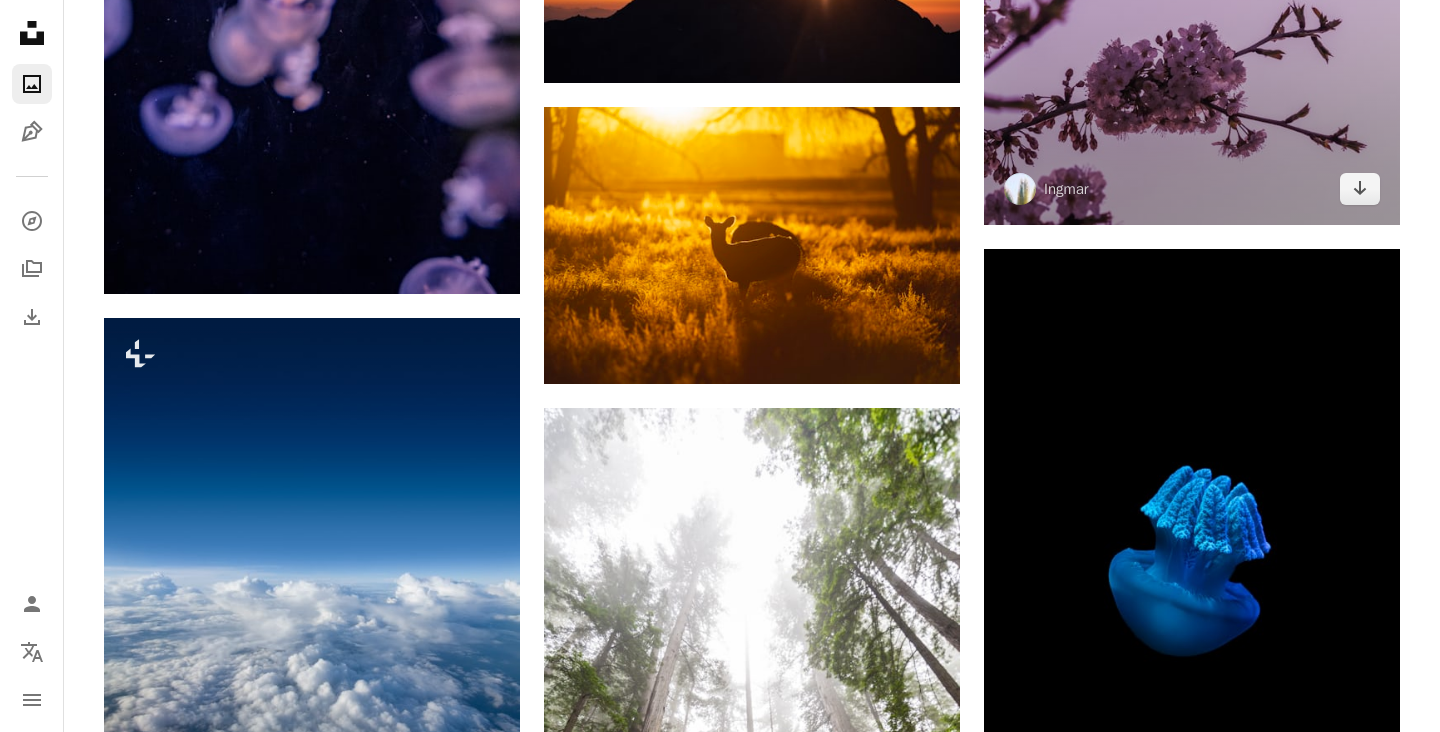 scroll, scrollTop: 13184, scrollLeft: 0, axis: vertical 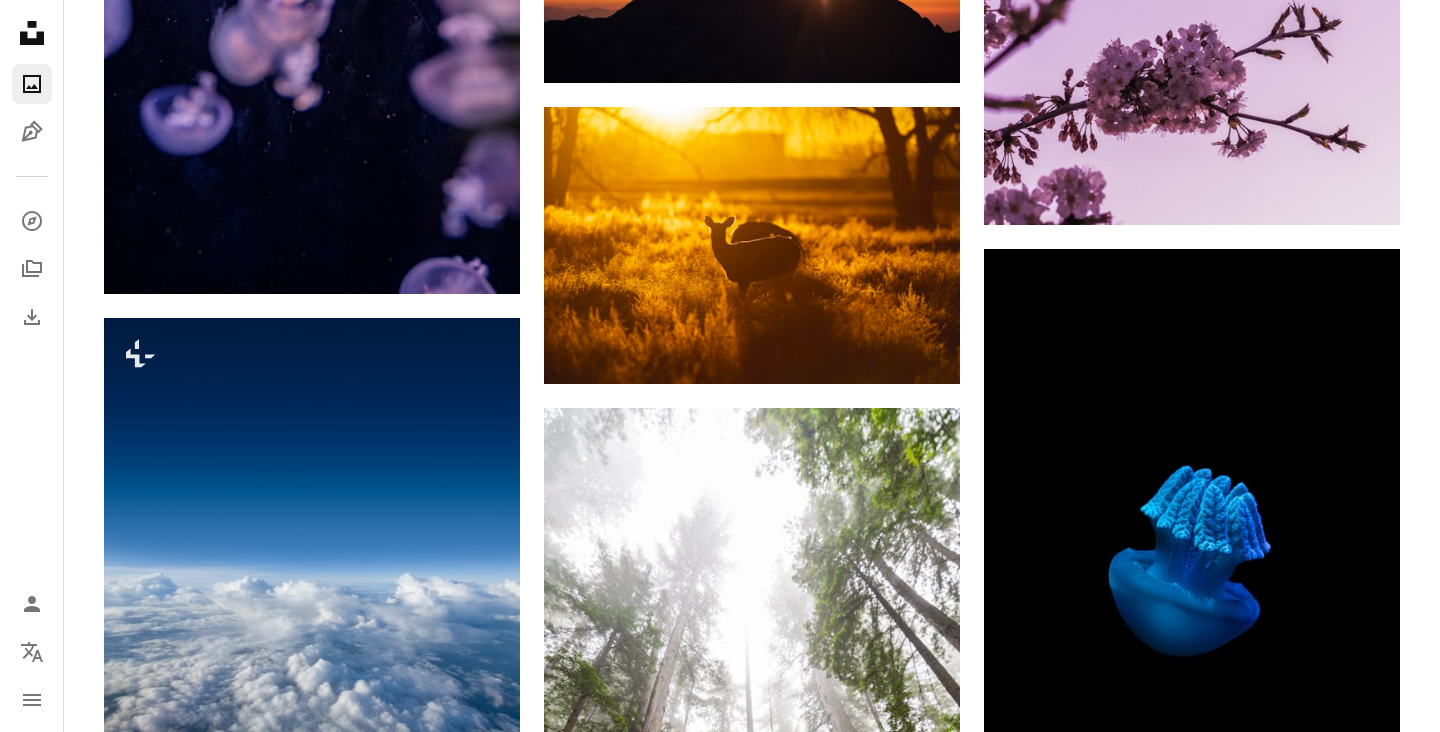 click on "–– ––– –––  –– ––– –  ––– –––  ––––  –   – –– –––  – – ––– –– –– –––– –– Unsplash for iOS:  your mobile creative companion. Get Unsplash for iOS A heart A plus sign [FIRST] [LAST] Disponível para contratação A checkmark inside of a circle Arrow pointing down A heart A plus sign [FIRST] [LAST] Disponível para contratação A checkmark inside of a circle Arrow pointing down A heart A plus sign [FIRST] [LAST] Disponível para contratação A checkmark inside of a circle Arrow pointing down A heart A plus sign [FIRST] [LAST] Disponível para contratação A checkmark inside of a circle Arrow pointing down A heart A plus sign [FIRST] [LAST] Arrow pointing down A heart A plus sign [FIRST] [LAST] Disponível para contratação A checkmark inside of a circle Arrow pointing down A heart A plus sign [FIRST] [LAST] Arrow pointing down A heart A plus sign [FIRST] [LAST] A heart Cj" at bounding box center [752, 2367] 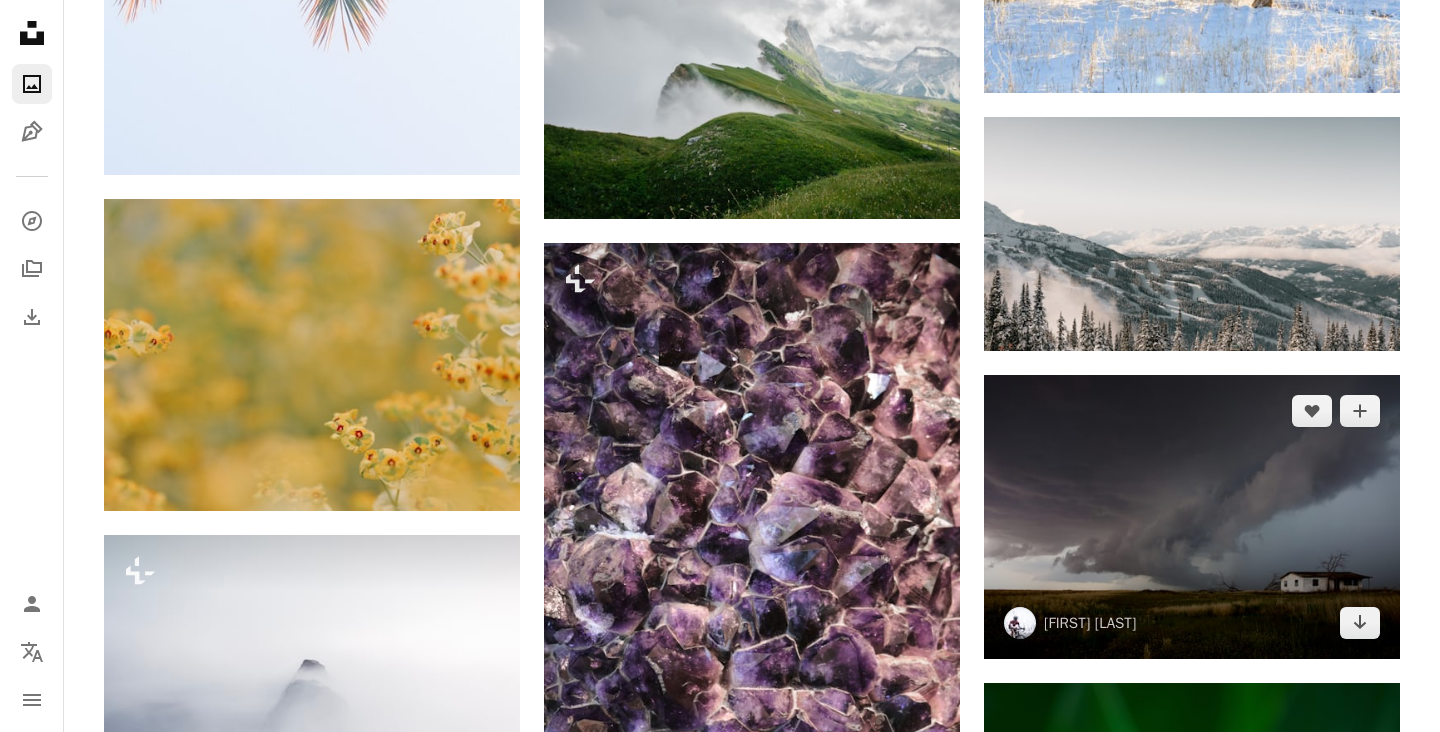 scroll, scrollTop: 17998, scrollLeft: 0, axis: vertical 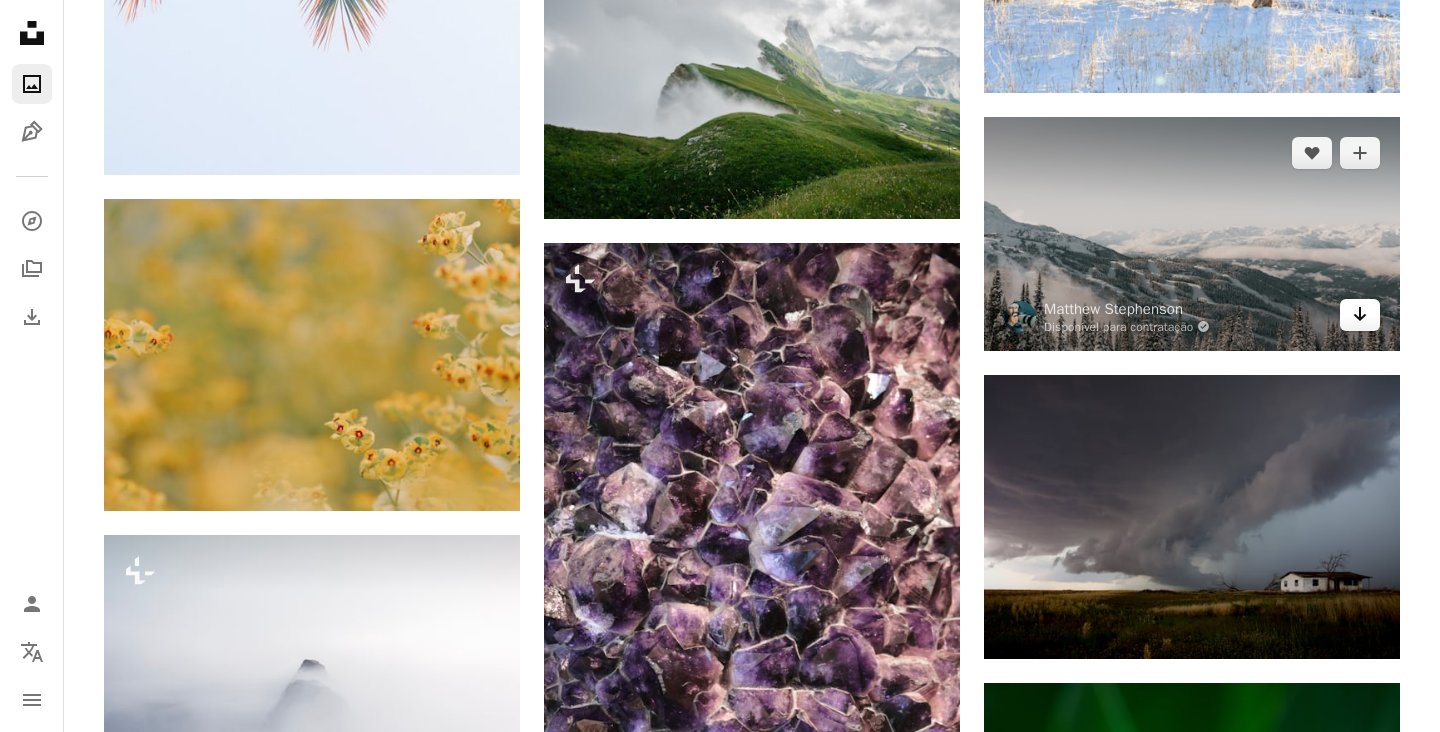 click on "Arrow pointing down" 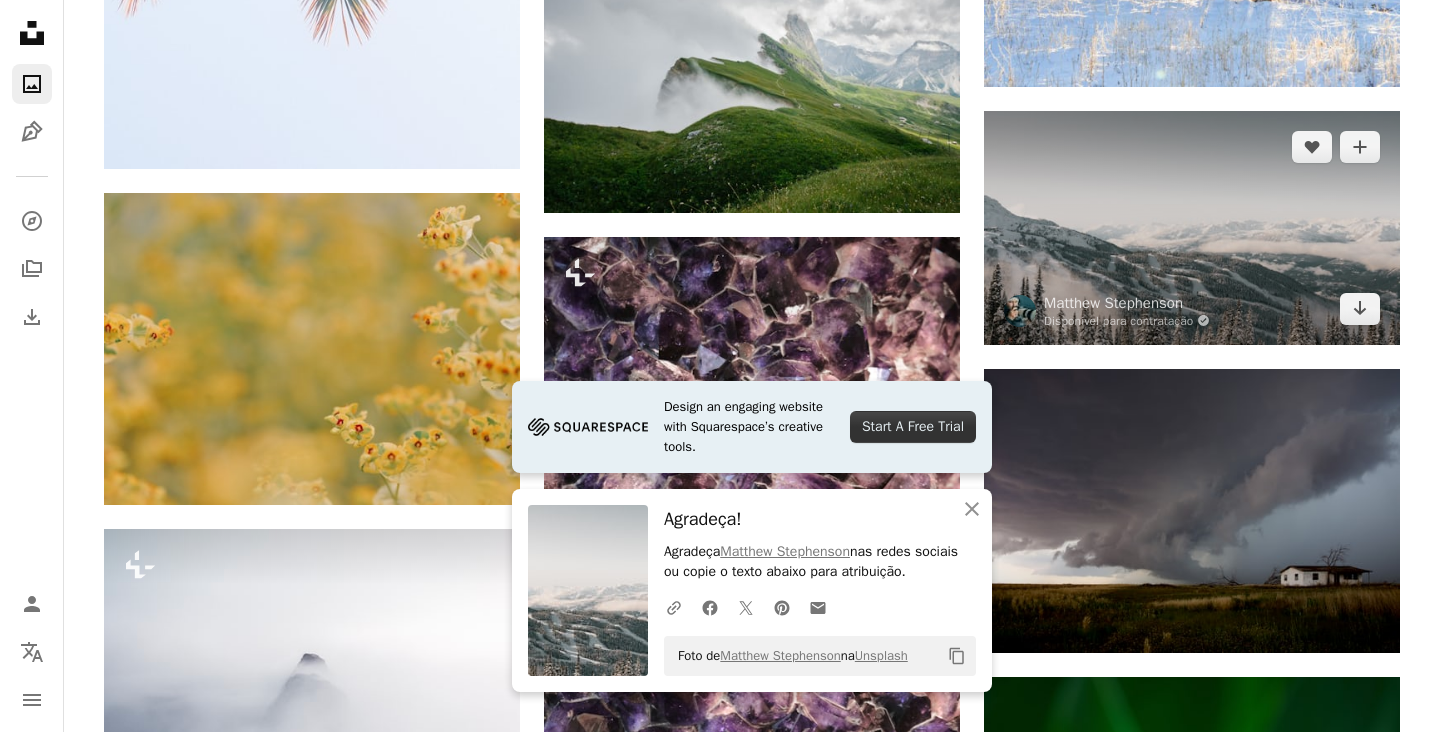 scroll, scrollTop: 18094, scrollLeft: 0, axis: vertical 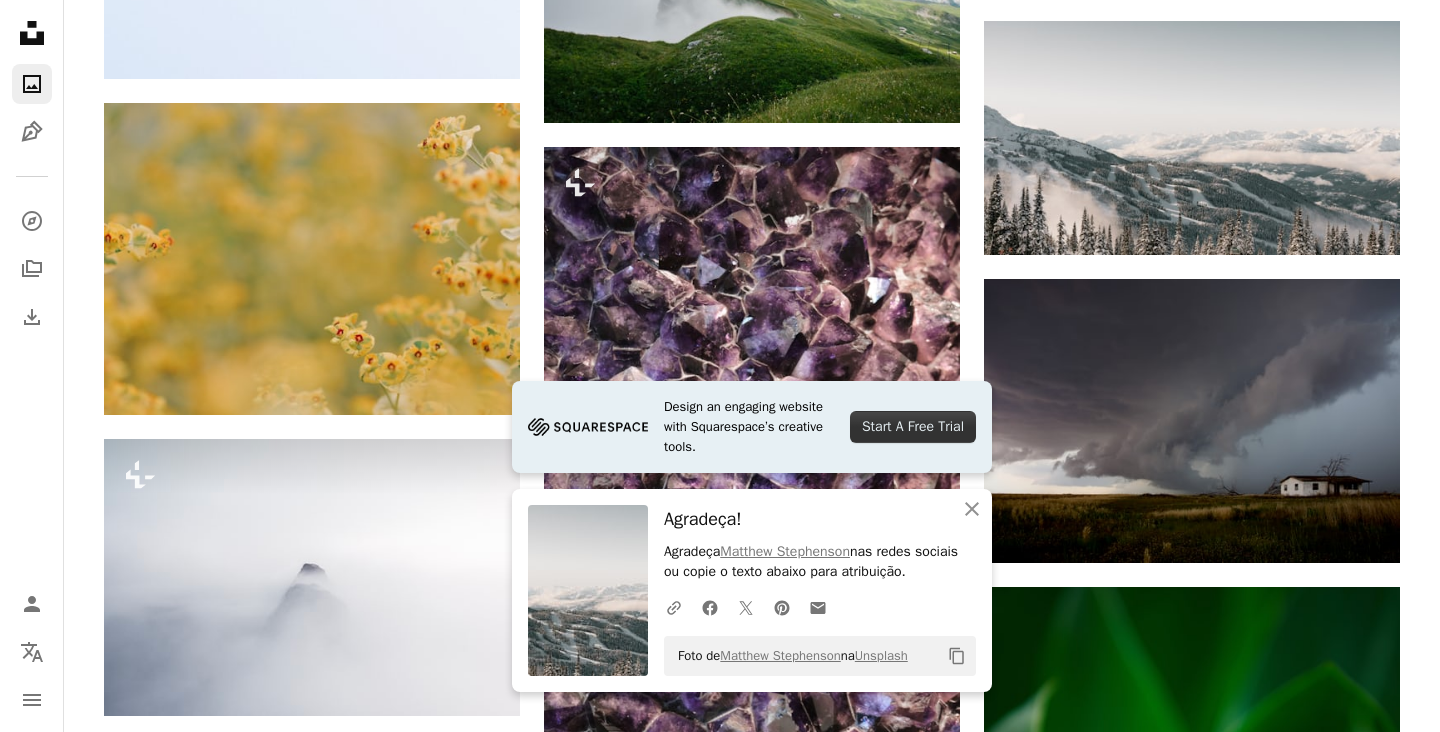 click on "–– ––– –––  –– ––– –  ––– –––  ––––  –   – –– –––  – – ––– –– –– –––– –– Unsplash for iOS:  your mobile creative companion. Get Unsplash for iOS A heart A plus sign [FIRST] [LAST] Disponível para contratação A checkmark inside of a circle Arrow pointing down A heart A plus sign [FIRST] [LAST] Disponível para contratação A checkmark inside of a circle Arrow pointing down A heart A plus sign [FIRST] [LAST] Disponível para contratação A checkmark inside of a circle Arrow pointing down A heart A plus sign [FIRST] [LAST] Disponível para contratação A checkmark inside of a circle Arrow pointing down A heart A plus sign [FIRST] [LAST] Arrow pointing down A heart A plus sign [FIRST] [LAST] Disponível para contratação A checkmark inside of a circle Arrow pointing down A heart A plus sign [FIRST] [LAST] Arrow pointing down A heart A plus sign [FIRST] [LAST] A heart Cj" at bounding box center (752, -2543) 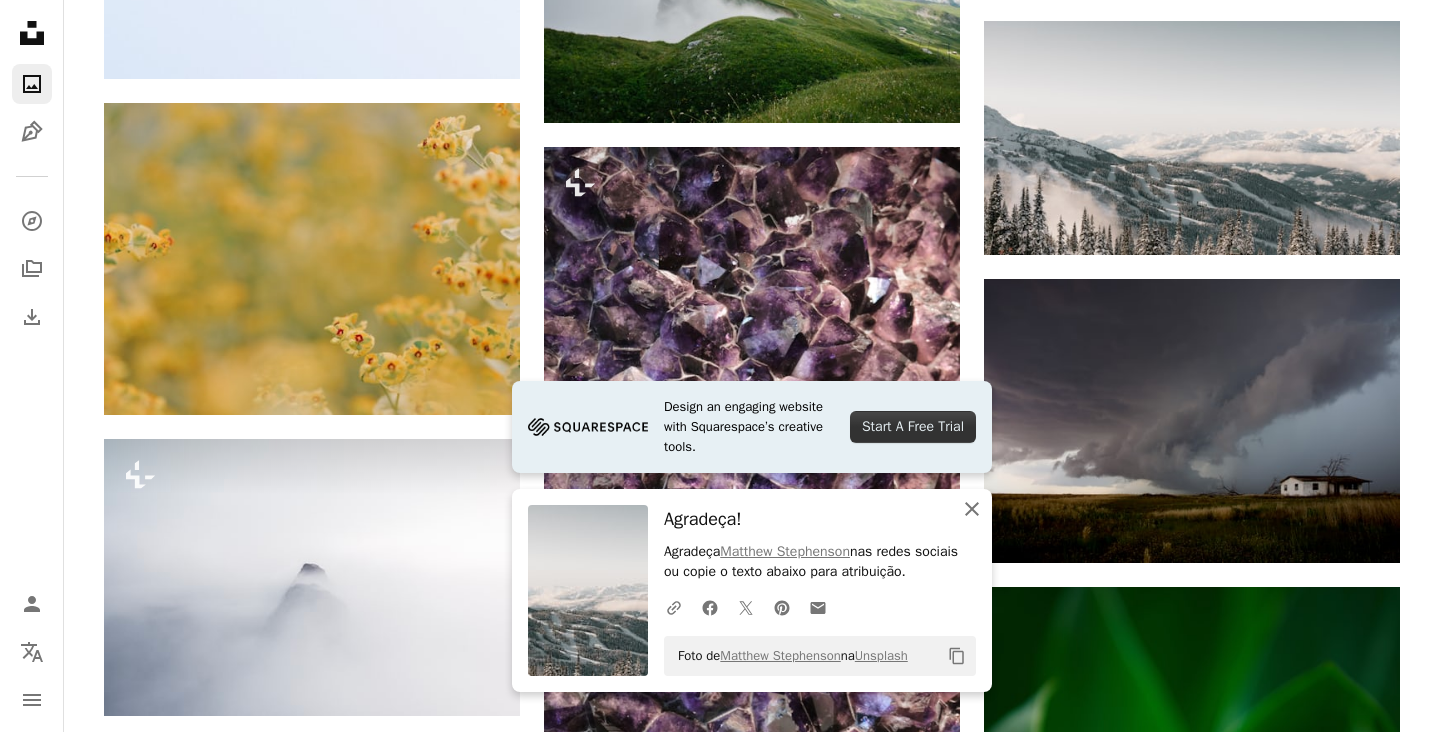 click on "An X shape Fechar" at bounding box center (972, 509) 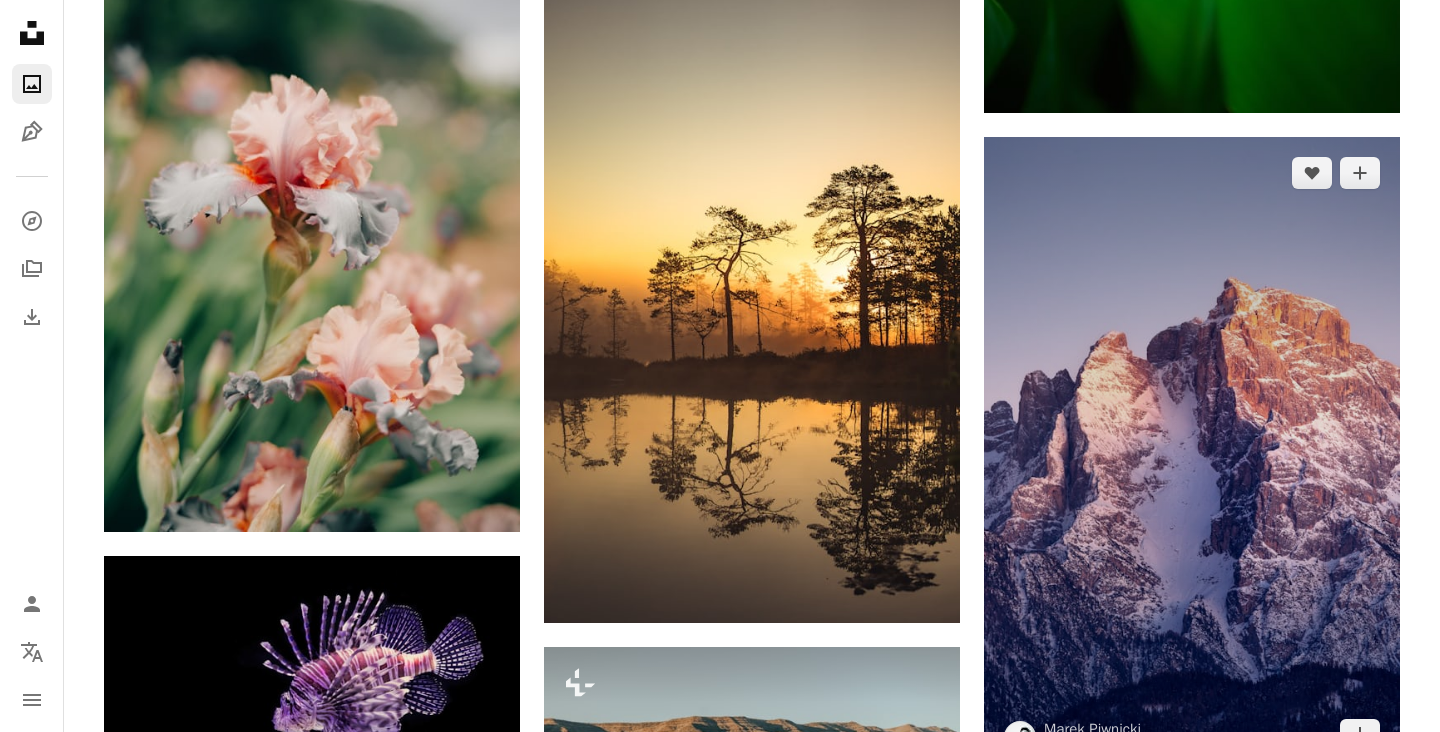 scroll, scrollTop: 19191, scrollLeft: 0, axis: vertical 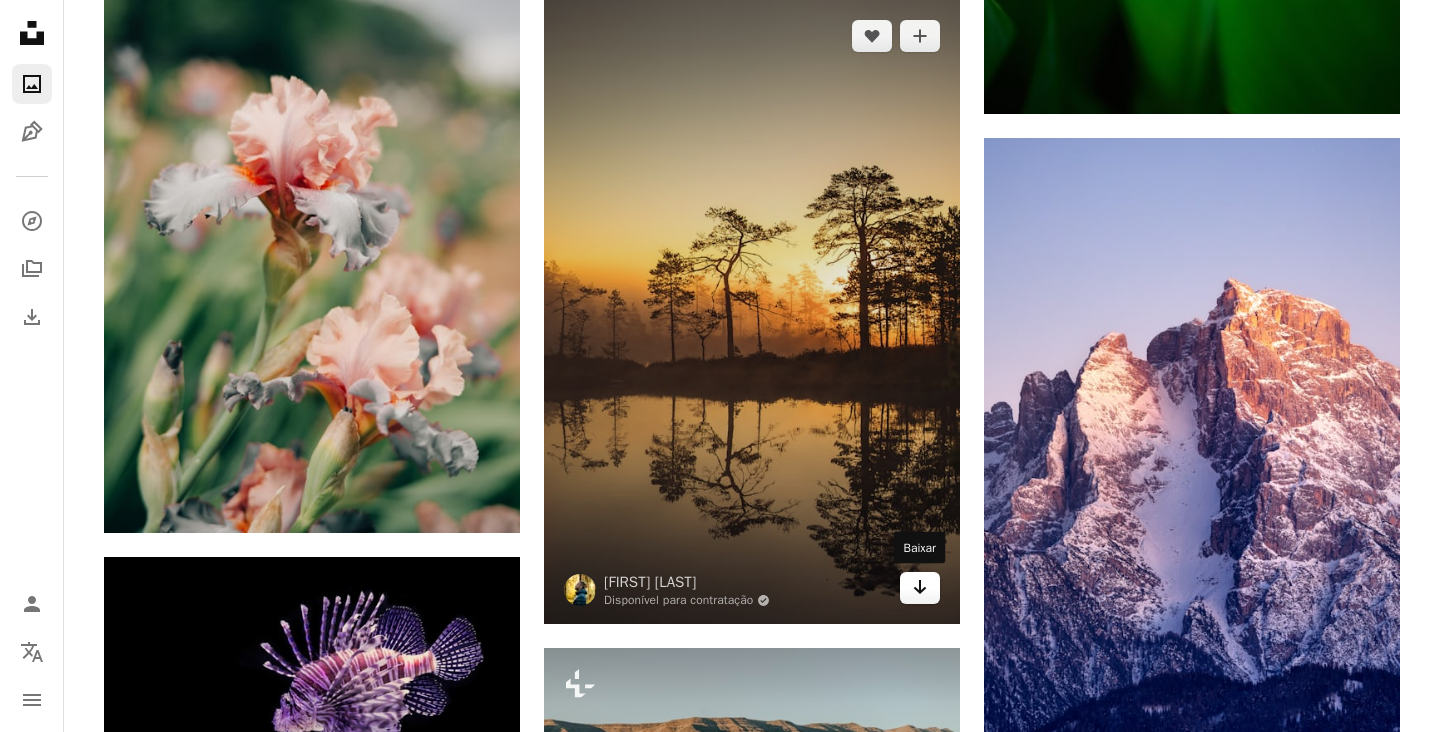 click on "Arrow pointing down" 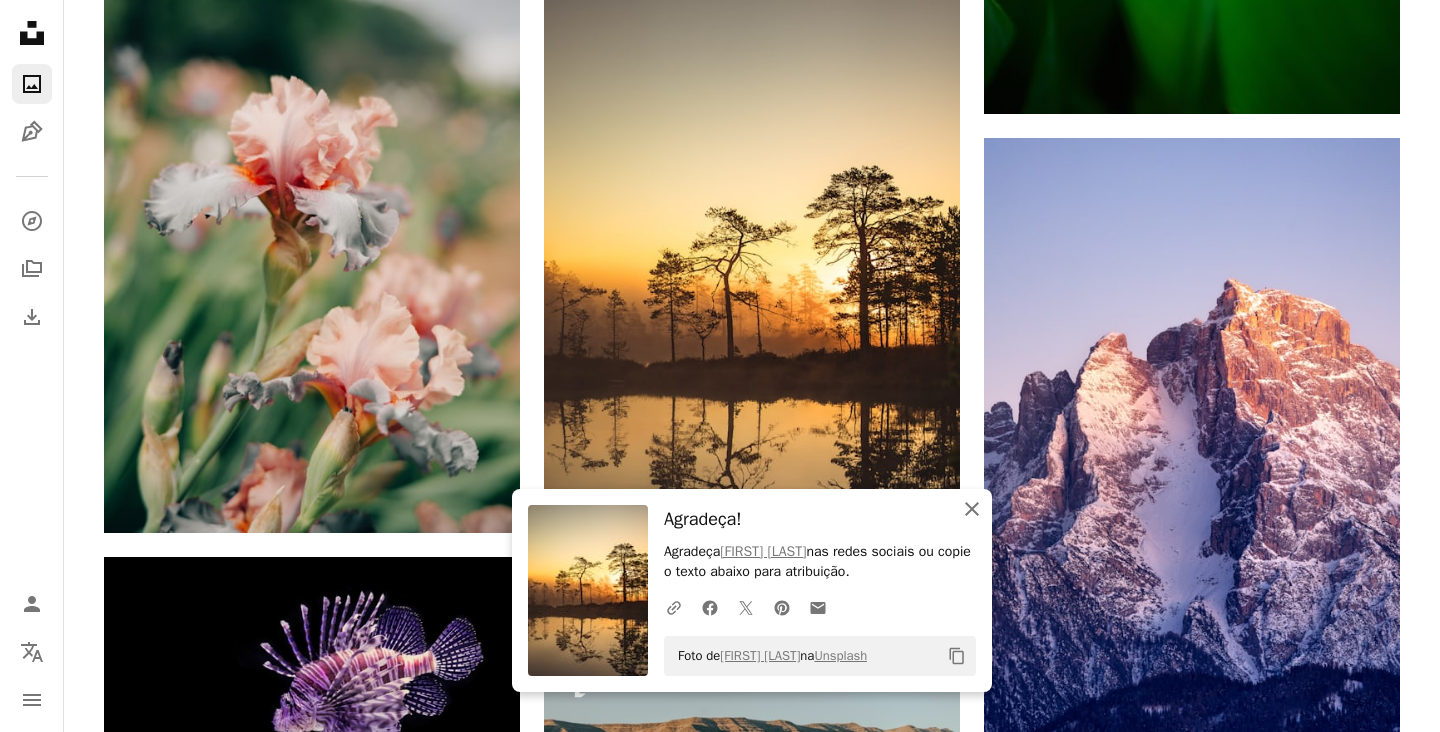 click on "An X shape" 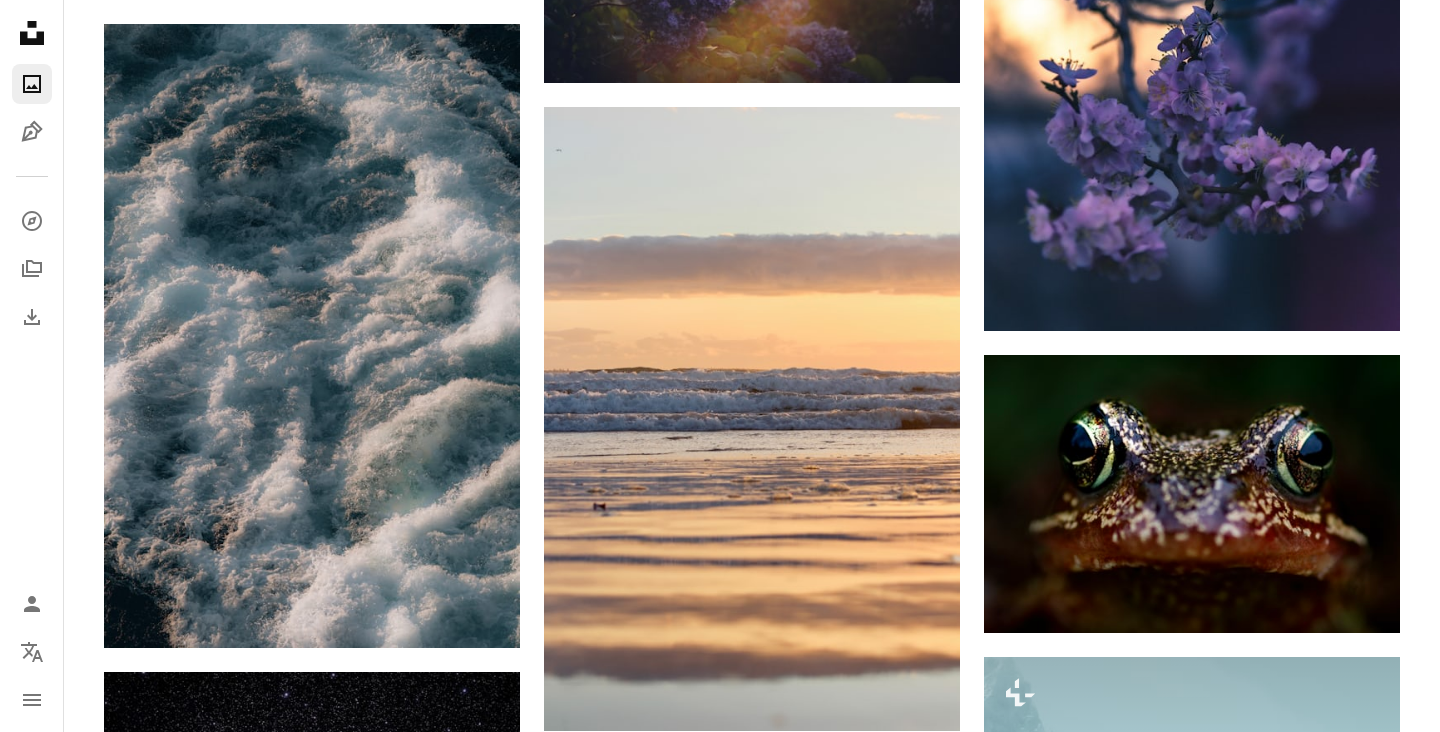 scroll, scrollTop: 25132, scrollLeft: 0, axis: vertical 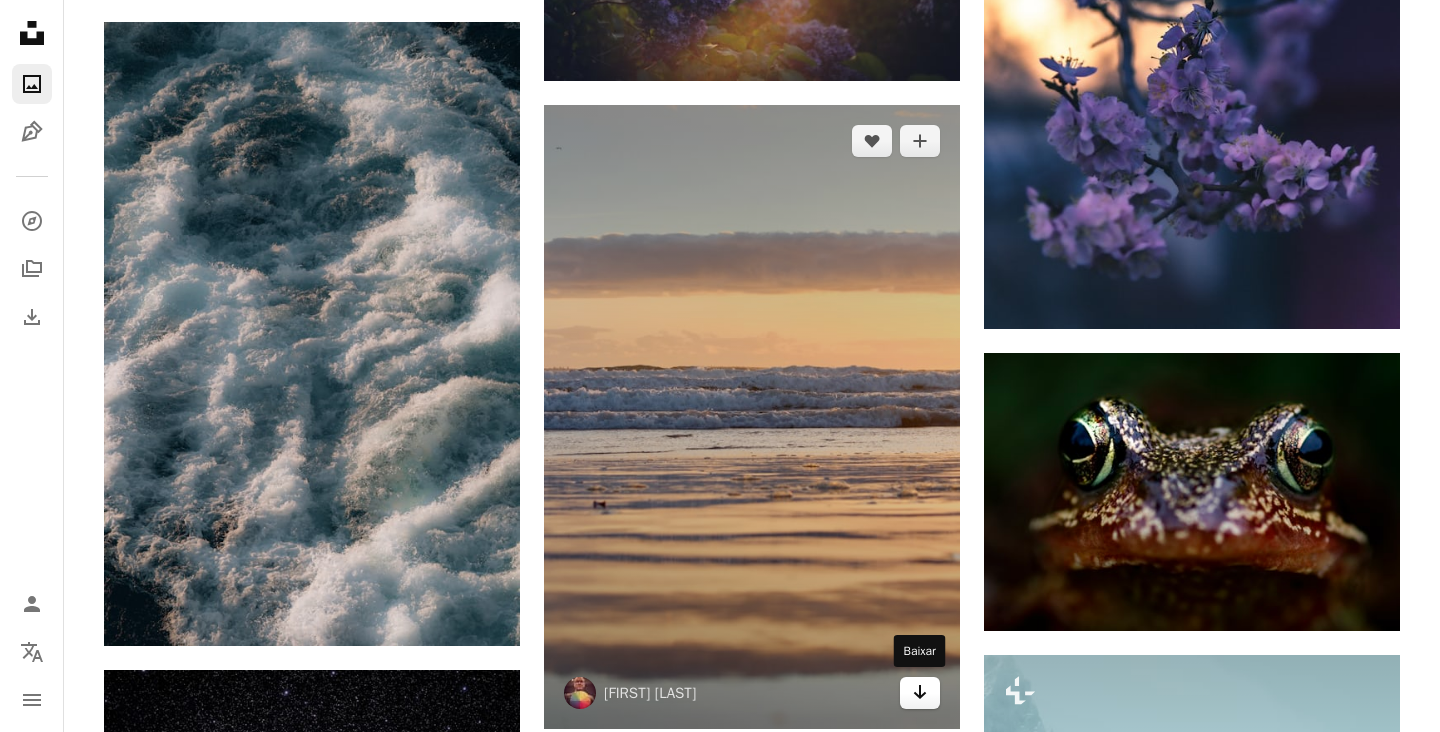 click 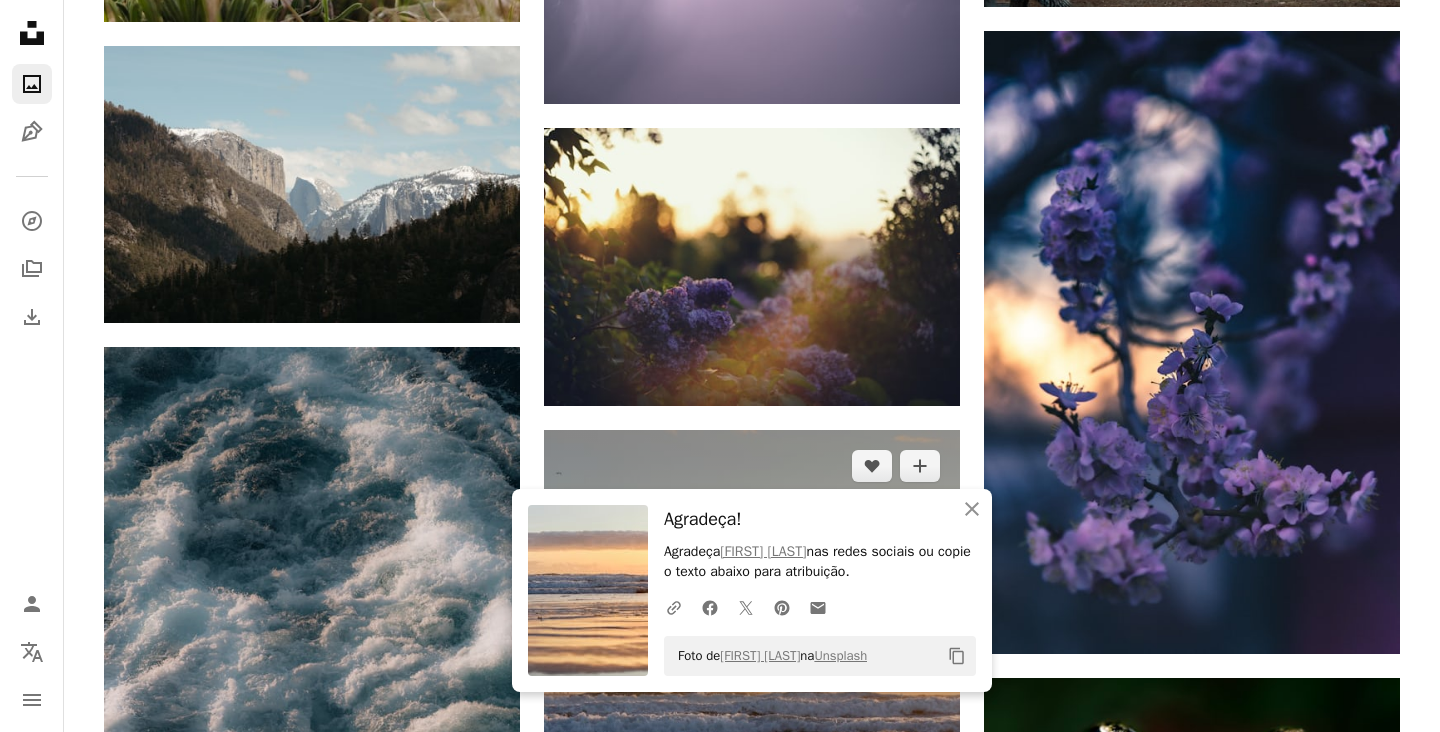 scroll, scrollTop: 24814, scrollLeft: 0, axis: vertical 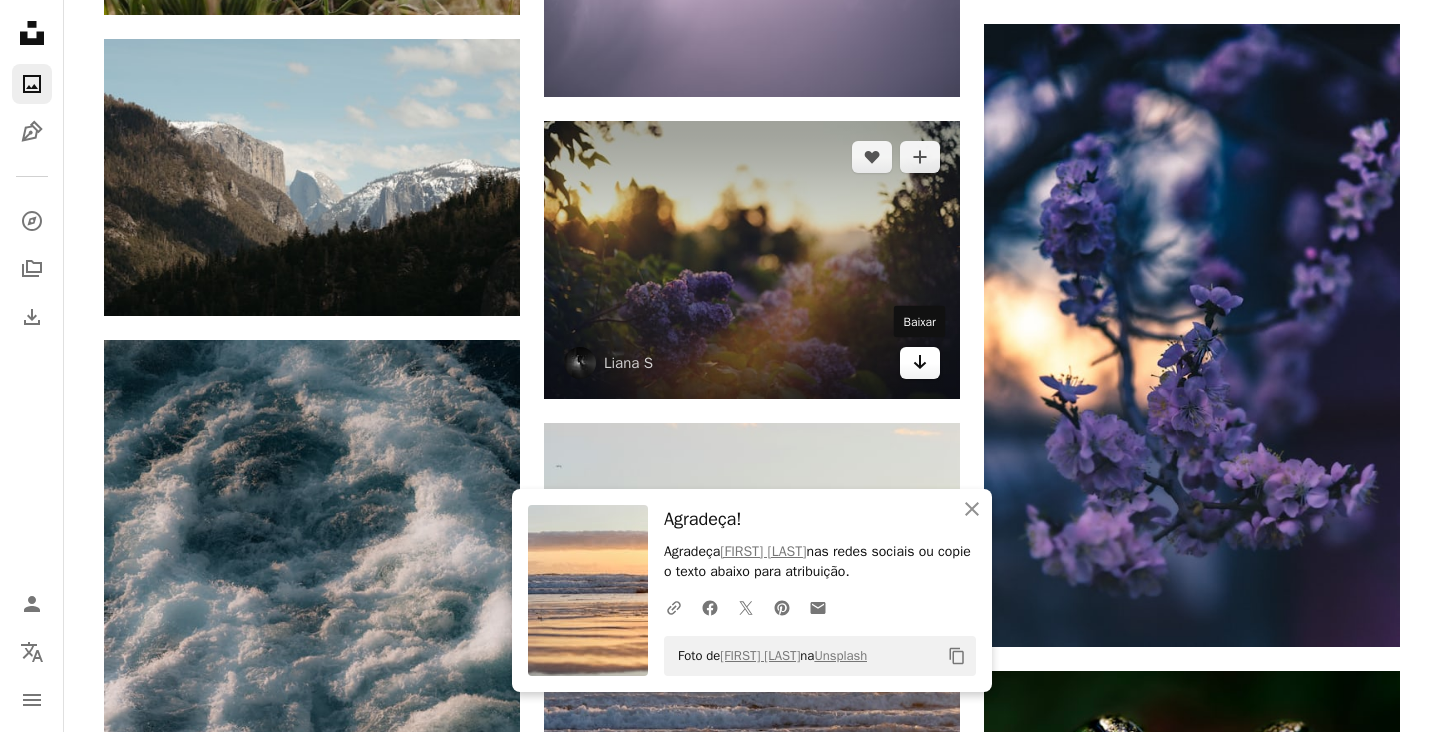 click 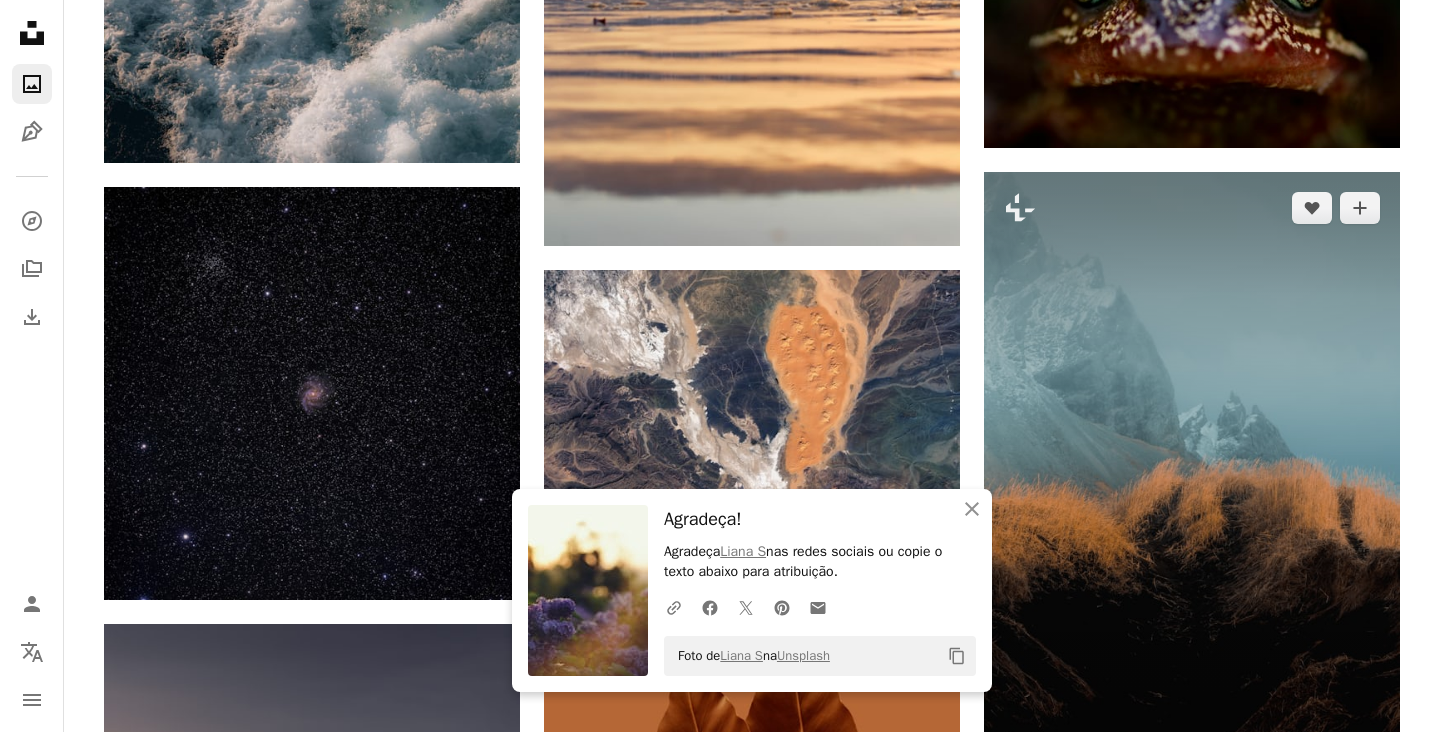 scroll, scrollTop: 25617, scrollLeft: 0, axis: vertical 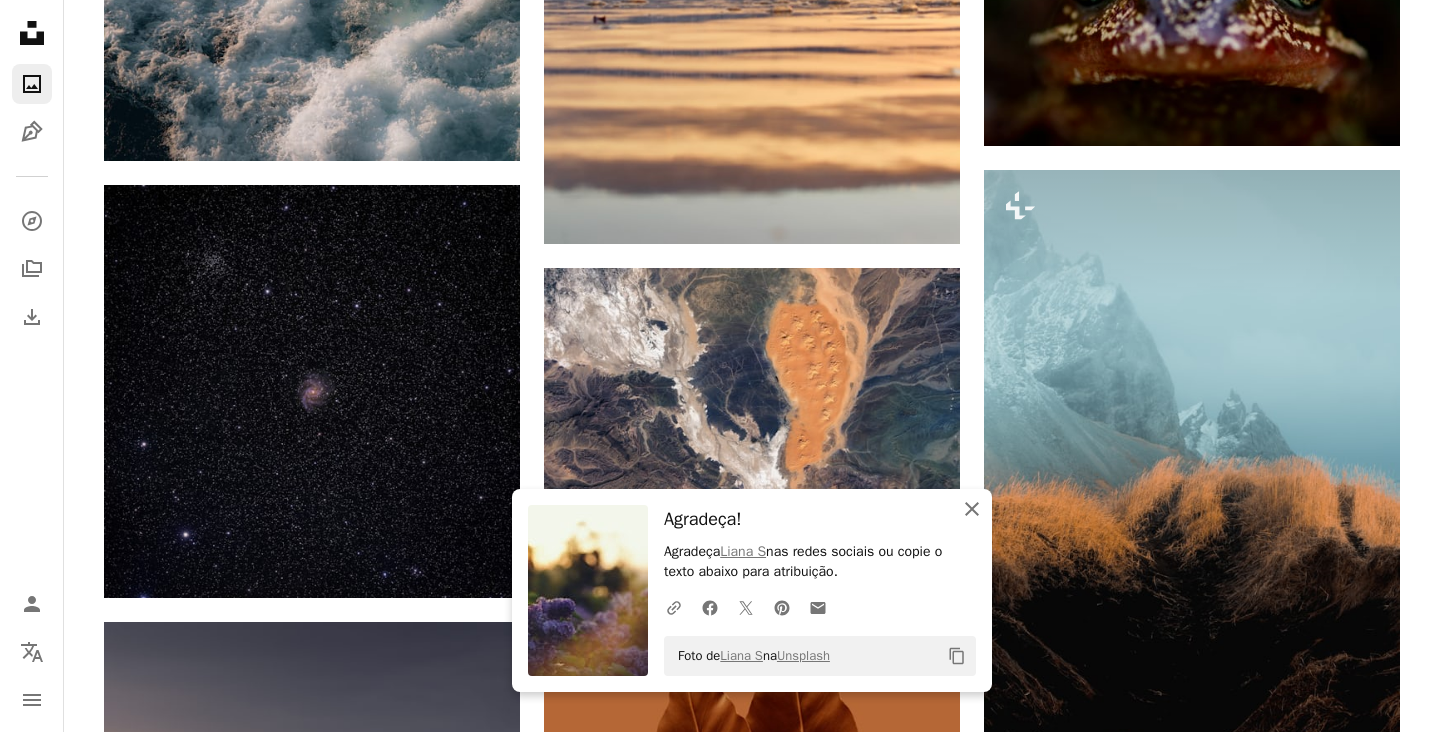 click 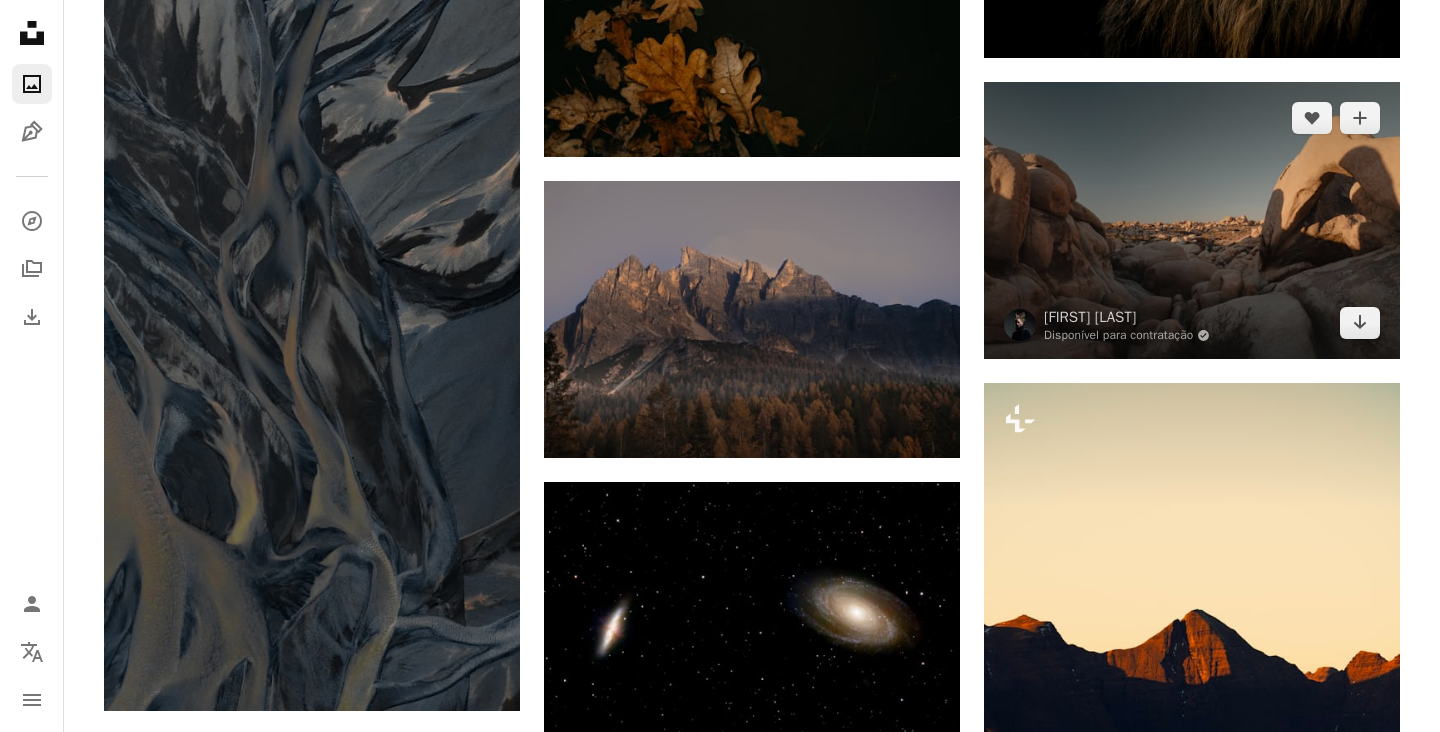 scroll, scrollTop: 32361, scrollLeft: 0, axis: vertical 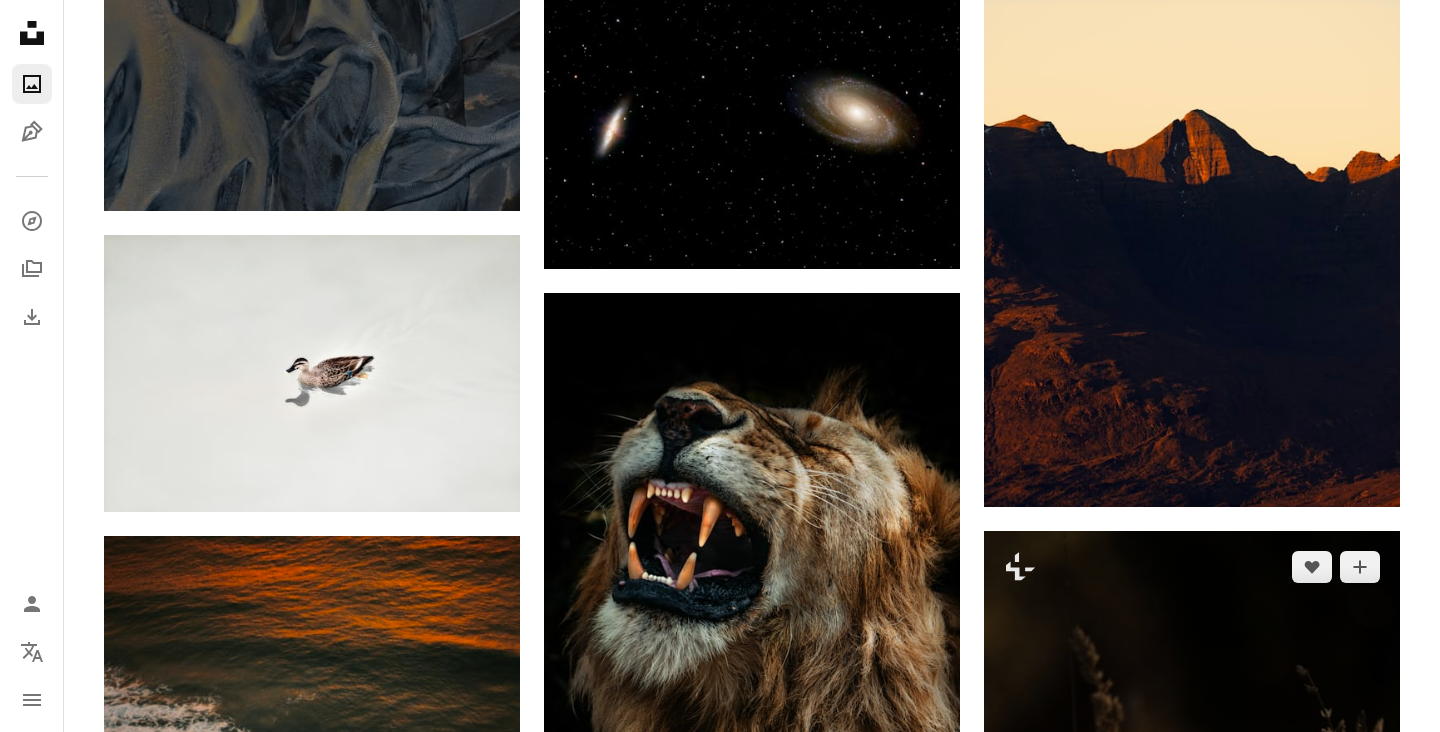 click at bounding box center (1192, 843) 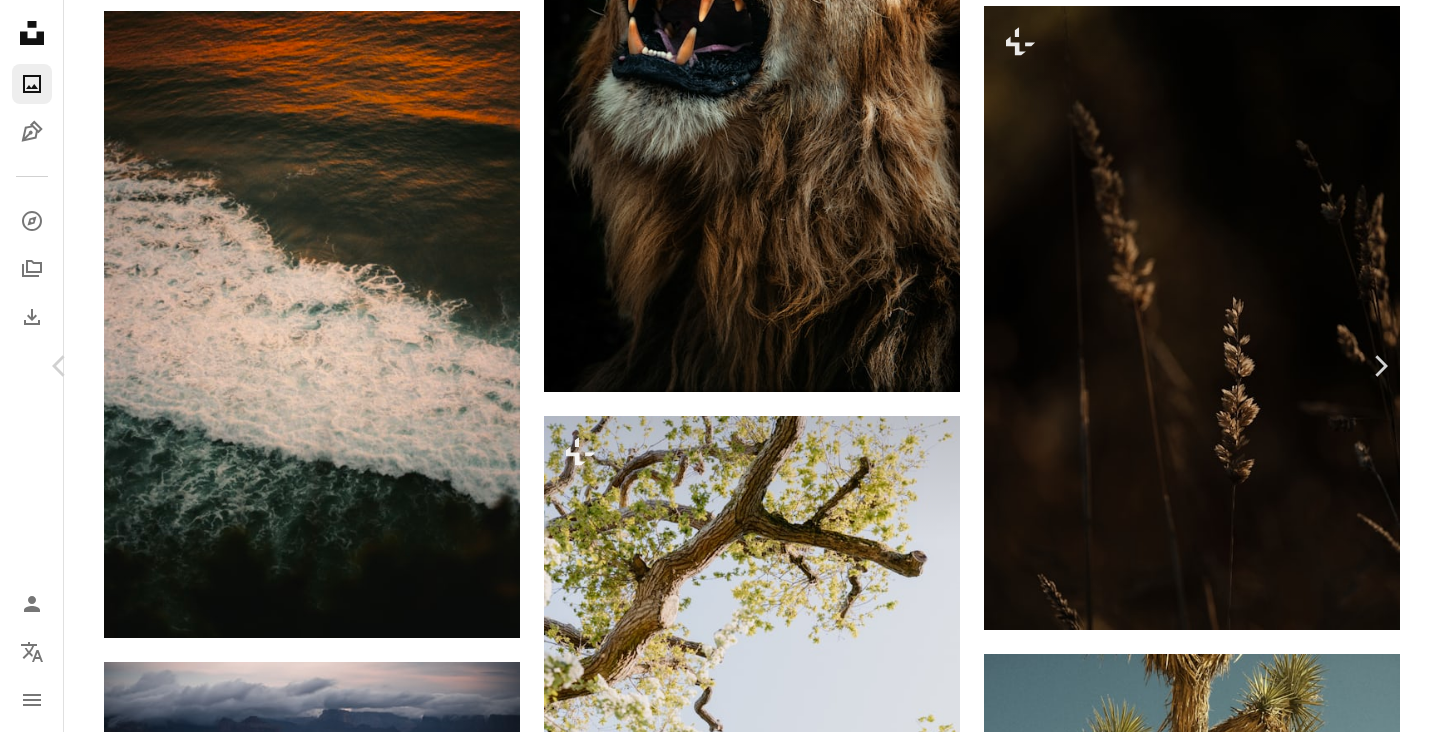 scroll, scrollTop: 33079, scrollLeft: 0, axis: vertical 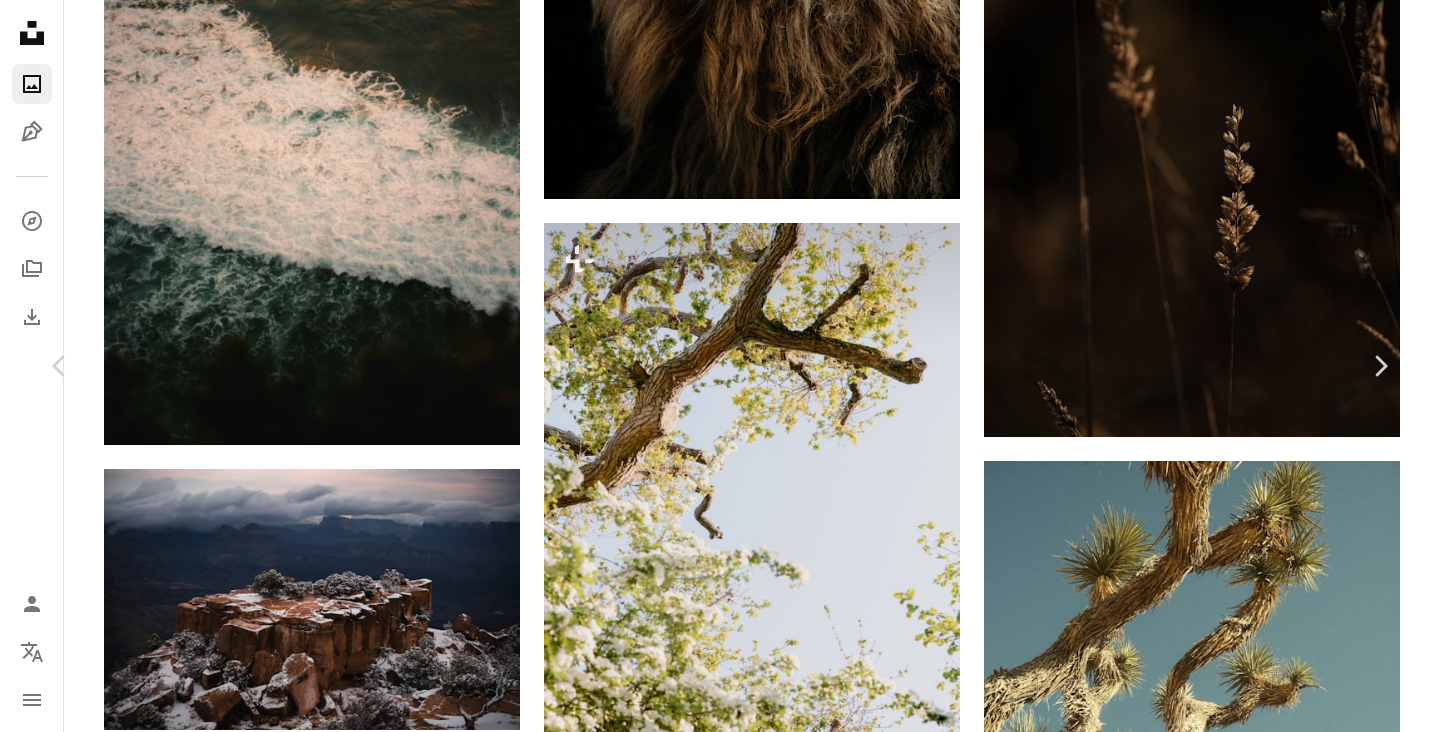 click on "An X shape Chevron left Chevron right Valeriia Miller Para Unsplash+ A heart A plus sign A lock Baixar Zoom in Destaque em Fotos , Natureza , Wallpapers A forward-right arrow Compartilhar More Actions Calendar outlined Publicada em 9 de junho de 2023 Safety Com a Licença da Unsplash papel de parede papel de parede do iphone papel de parede do telefone papel de parede escuro natural planta outono fundo escuro grama estética escura papel de parede do modo escuro flora hora de ouro papel de parede de outono Modo escuro castanho escuro fundo do modo escuro papel de parede marrom escuro Imagens de domínio público Desta série Plus sign for Unsplash+ Imagens relacionadas Plus sign for Unsplash+ A heart A plus sign Annie Spratt Para Unsplash+ A lock Baixar Plus sign for Unsplash+ A heart A plus sign Hans Isaacson Para Unsplash+ A lock Baixar Plus sign for Unsplash+ A heart A plus sign Uran Wang Para Unsplash+ A lock Baixar Plus sign for Unsplash+ A heart A plus sign Mathilde Langevin Para Unsplash+ Cj" at bounding box center (720, 3596) 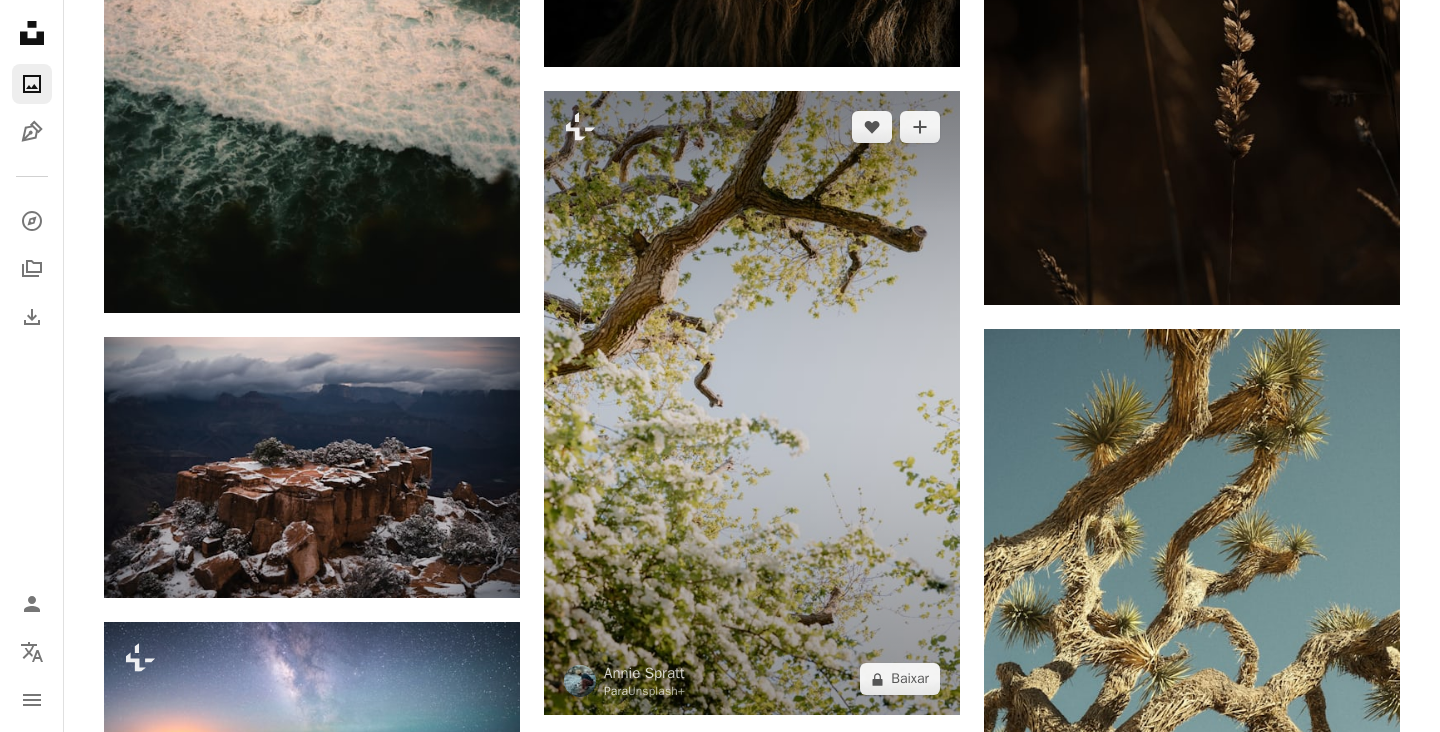 scroll, scrollTop: 33212, scrollLeft: 0, axis: vertical 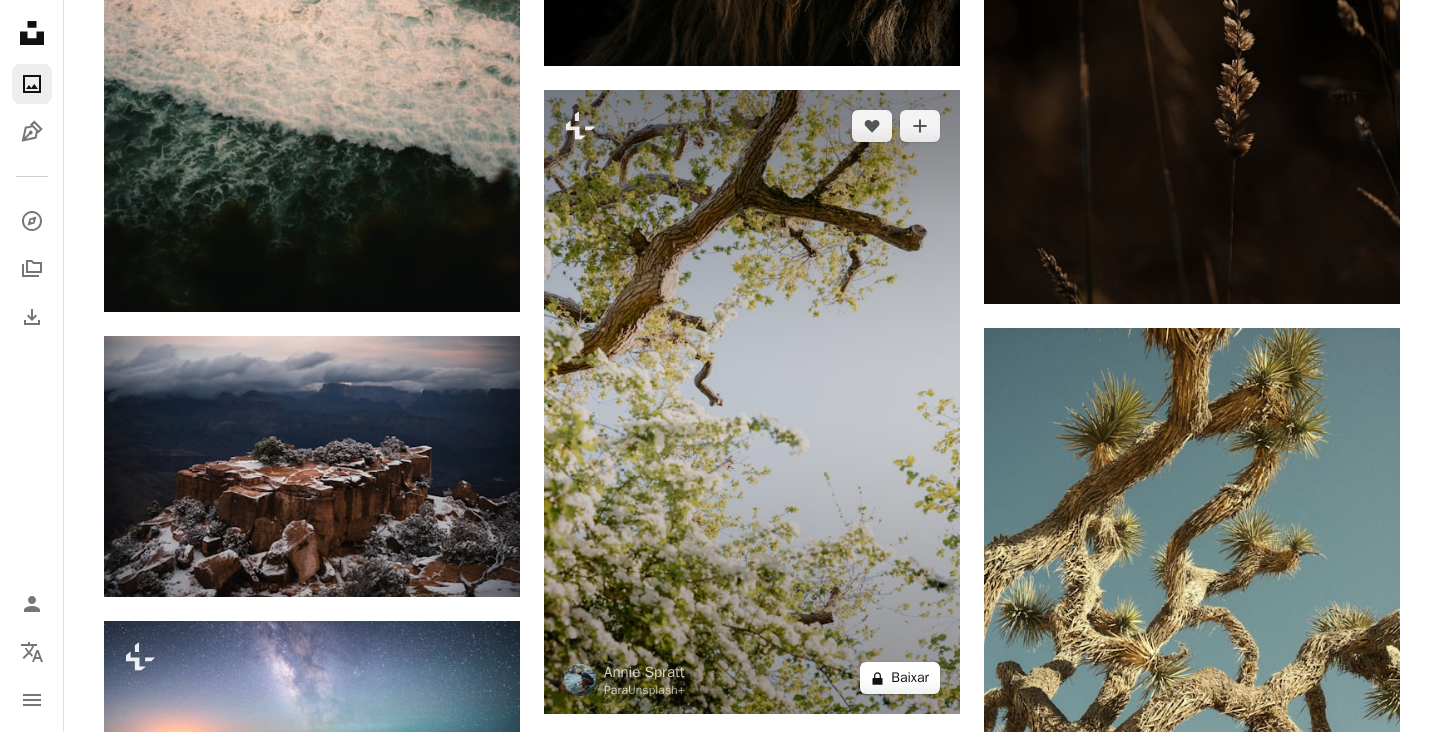 click on "A lock Baixar" at bounding box center [900, 678] 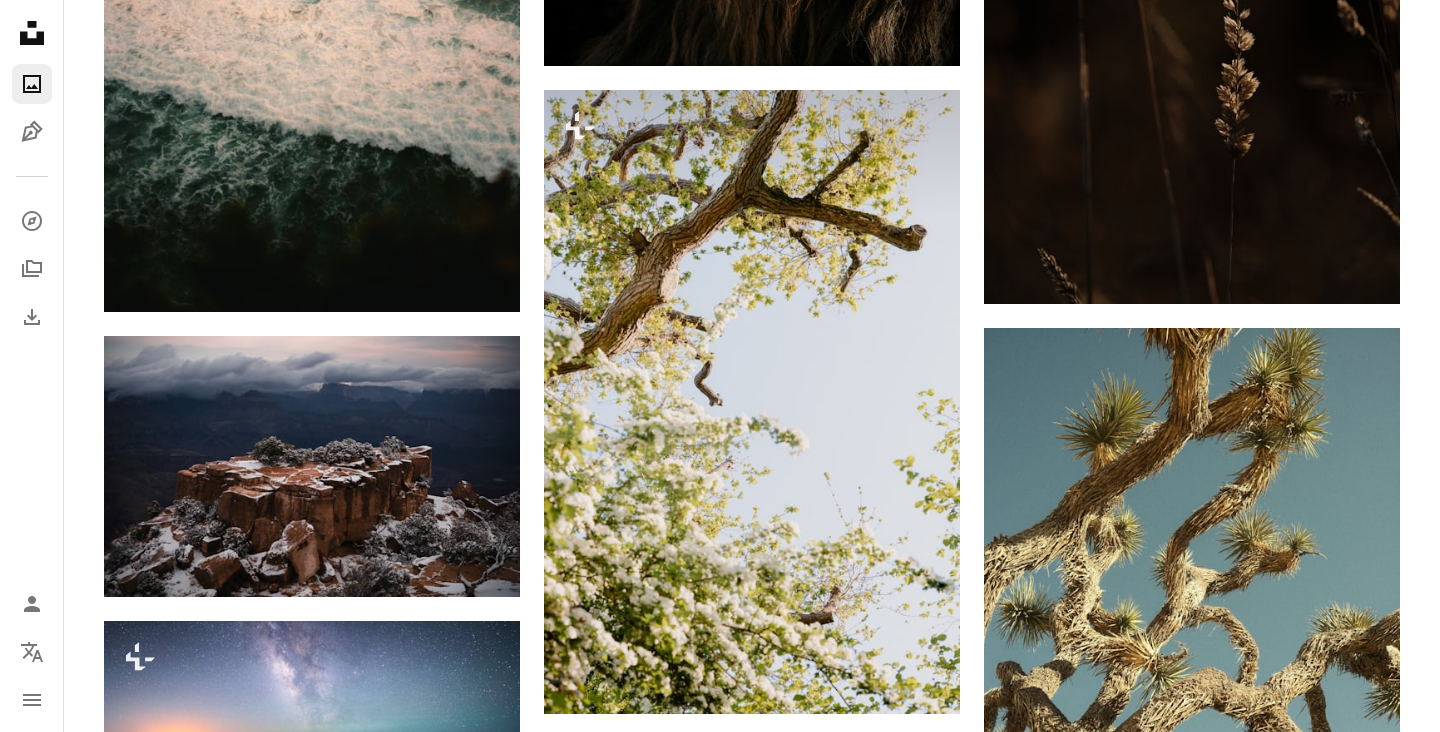click on "An X shape Imagens premium, prontas para usar. Obtenha acesso ilimitado. A plus sign Conteúdo para associados adicionado mensalmente A plus sign Downloads royalty-free ilimitados A plus sign Ilustrações  Lançamento A plus sign Proteções legais aprimoradas anual 66%  de desconto mensal $ 12   $ 4 USD por mês * Assine a  Unsplash+ *Quando pago anualmente, faturamento antecipado de  $ 48 Mais impostos aplicáveis. Renovação automática. Cancele quando quiser." at bounding box center (720, 5025) 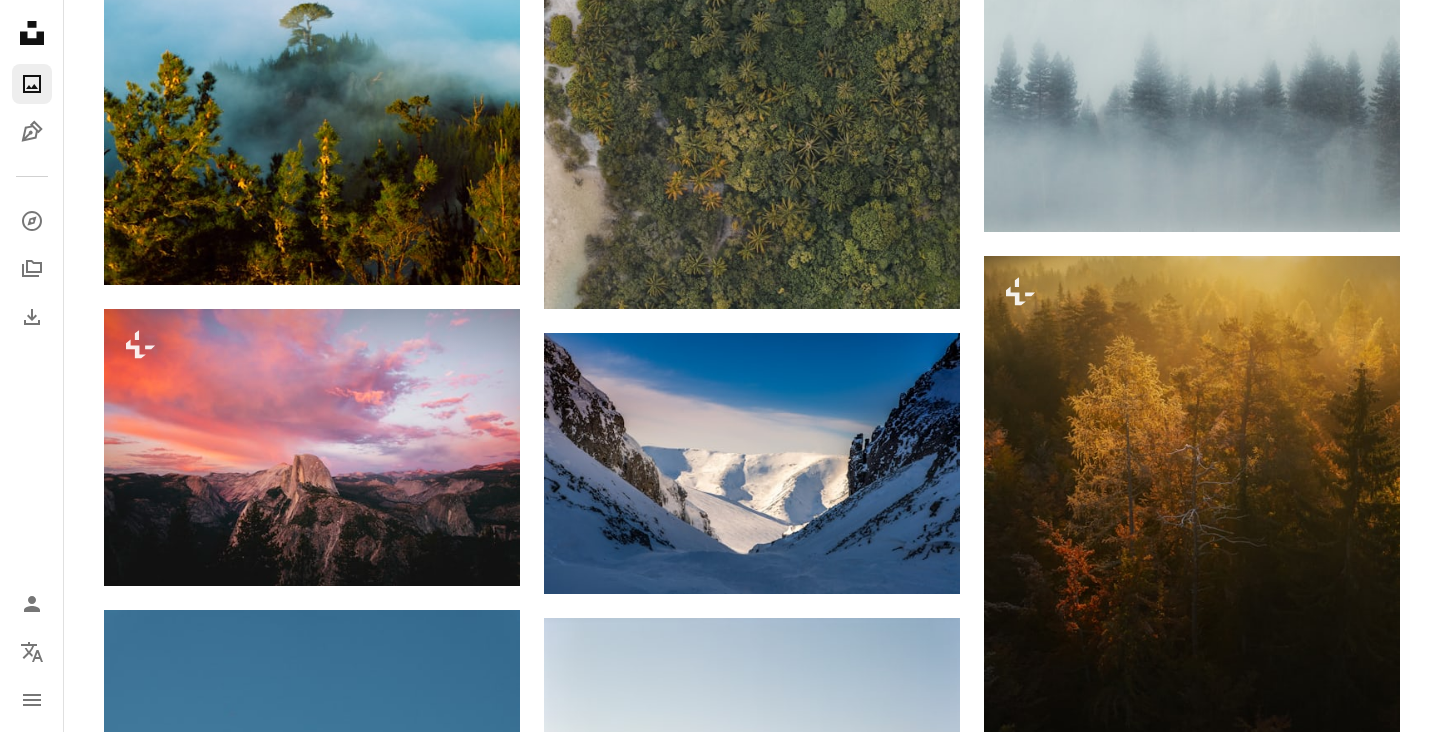 scroll, scrollTop: 43826, scrollLeft: 0, axis: vertical 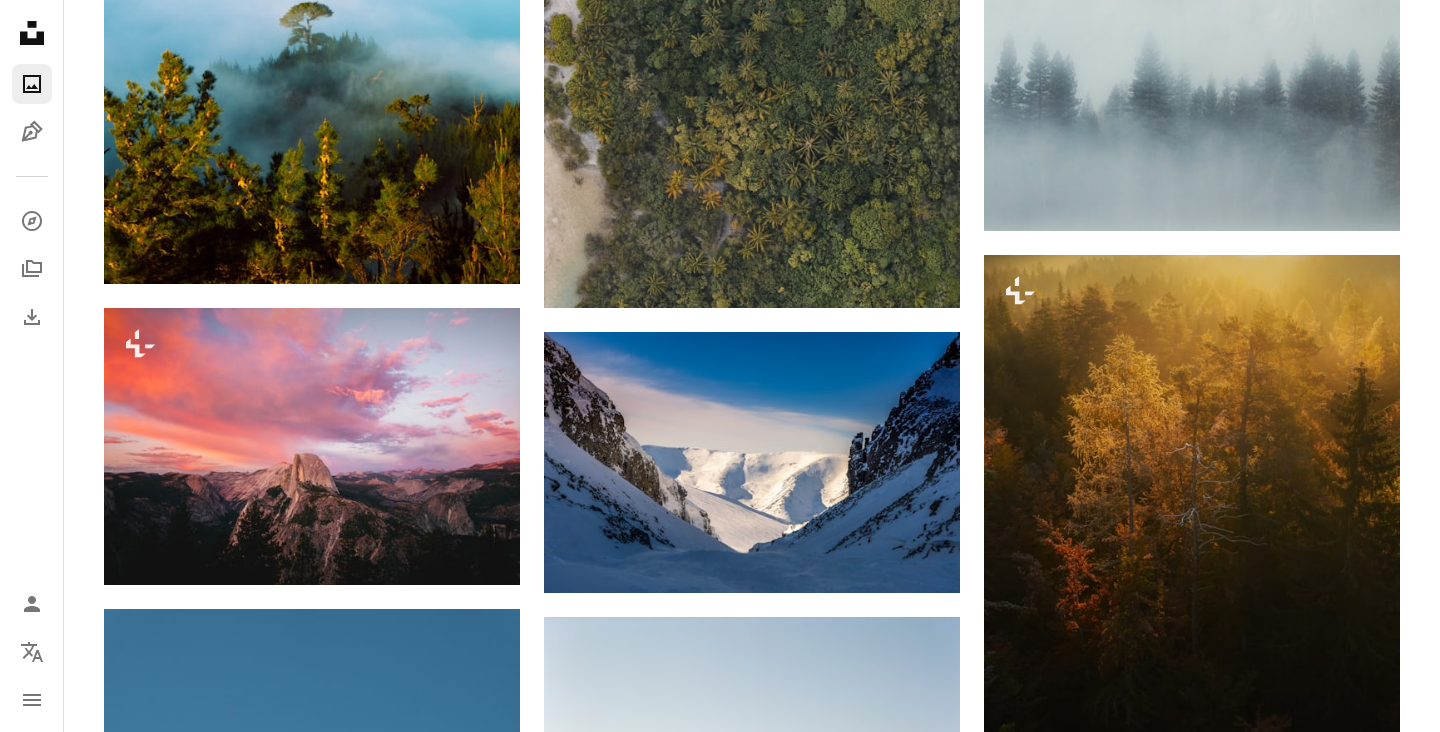 click on "–– ––– –––  –– ––– –  ––– –––  ––––  –   – –– –––  – – ––– –– –– –––– –– Unsplash for iOS:  your mobile creative companion. Get Unsplash for iOS A heart A plus sign [FIRST] [LAST] Disponível para contratação A checkmark inside of a circle Arrow pointing down A heart A plus sign [FIRST] [LAST] Disponível para contratação A checkmark inside of a circle Arrow pointing down A heart A plus sign [FIRST] [LAST] Disponível para contratação A checkmark inside of a circle Arrow pointing down A heart A plus sign [FIRST] [LAST] Disponível para contratação A checkmark inside of a circle Arrow pointing down A heart A plus sign [FIRST] [LAST] Arrow pointing down A heart A plus sign [FIRST] [LAST] Disponível para contratação A checkmark inside of a circle Arrow pointing down A heart A plus sign [FIRST] [LAST] Arrow pointing down A heart A plus sign [FIRST] [LAST] A heart Cj" at bounding box center (752, -20046) 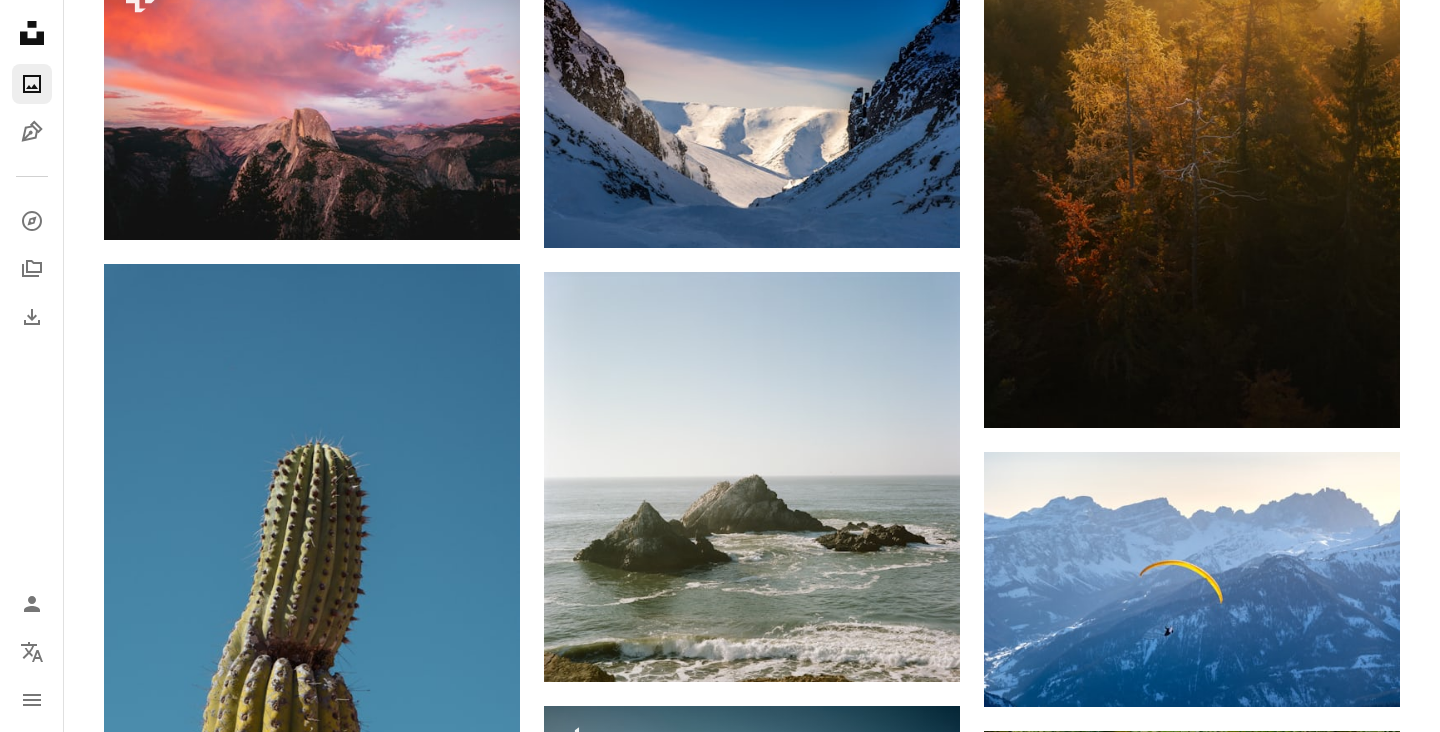 scroll, scrollTop: 44383, scrollLeft: 0, axis: vertical 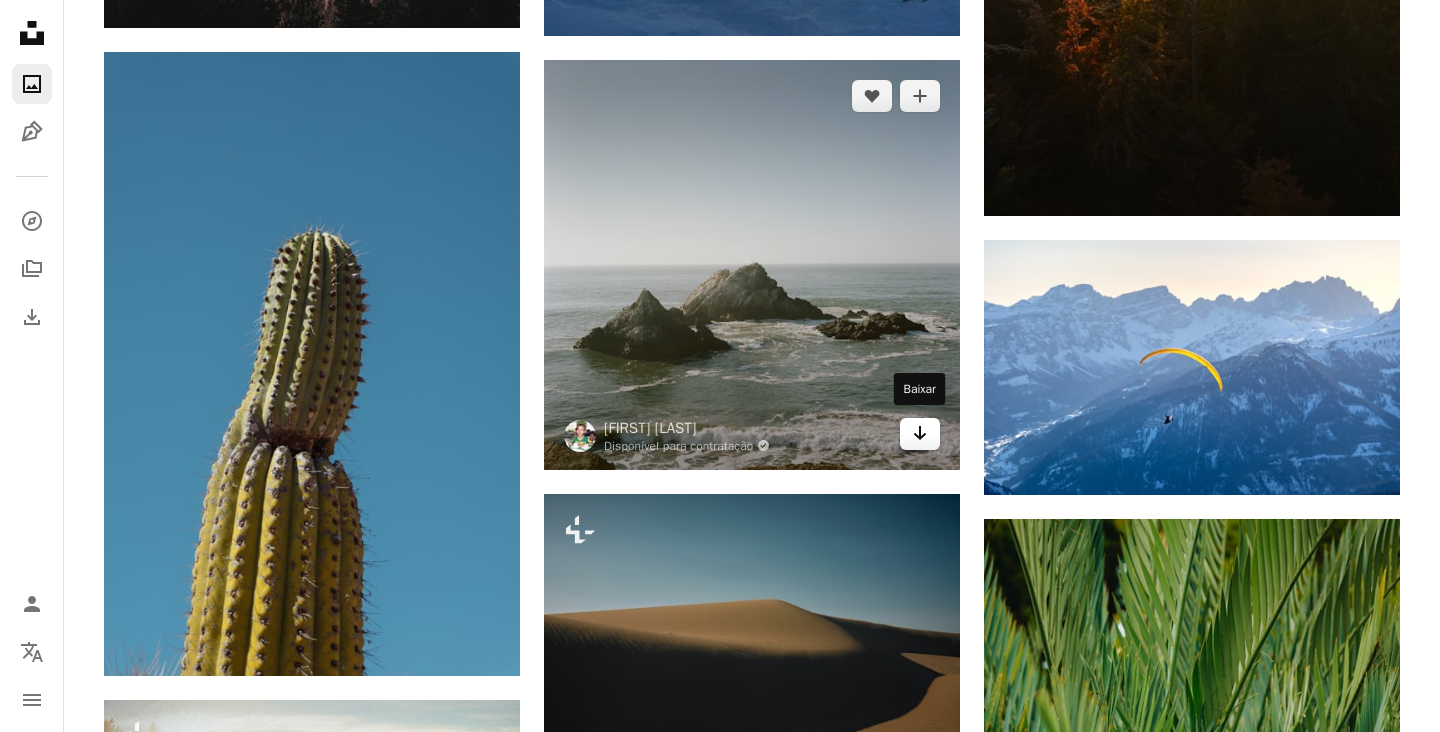click on "Arrow pointing down" at bounding box center [920, 434] 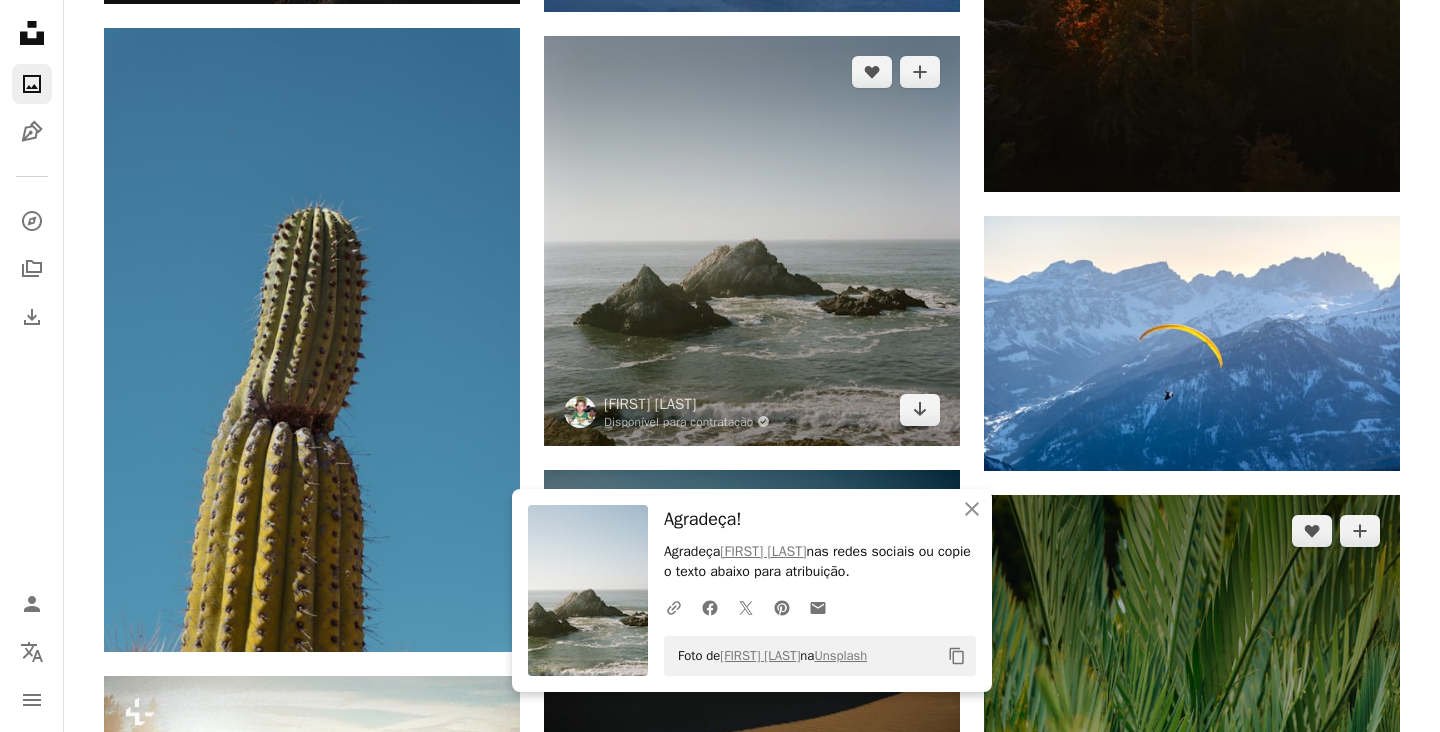 scroll, scrollTop: 44479, scrollLeft: 0, axis: vertical 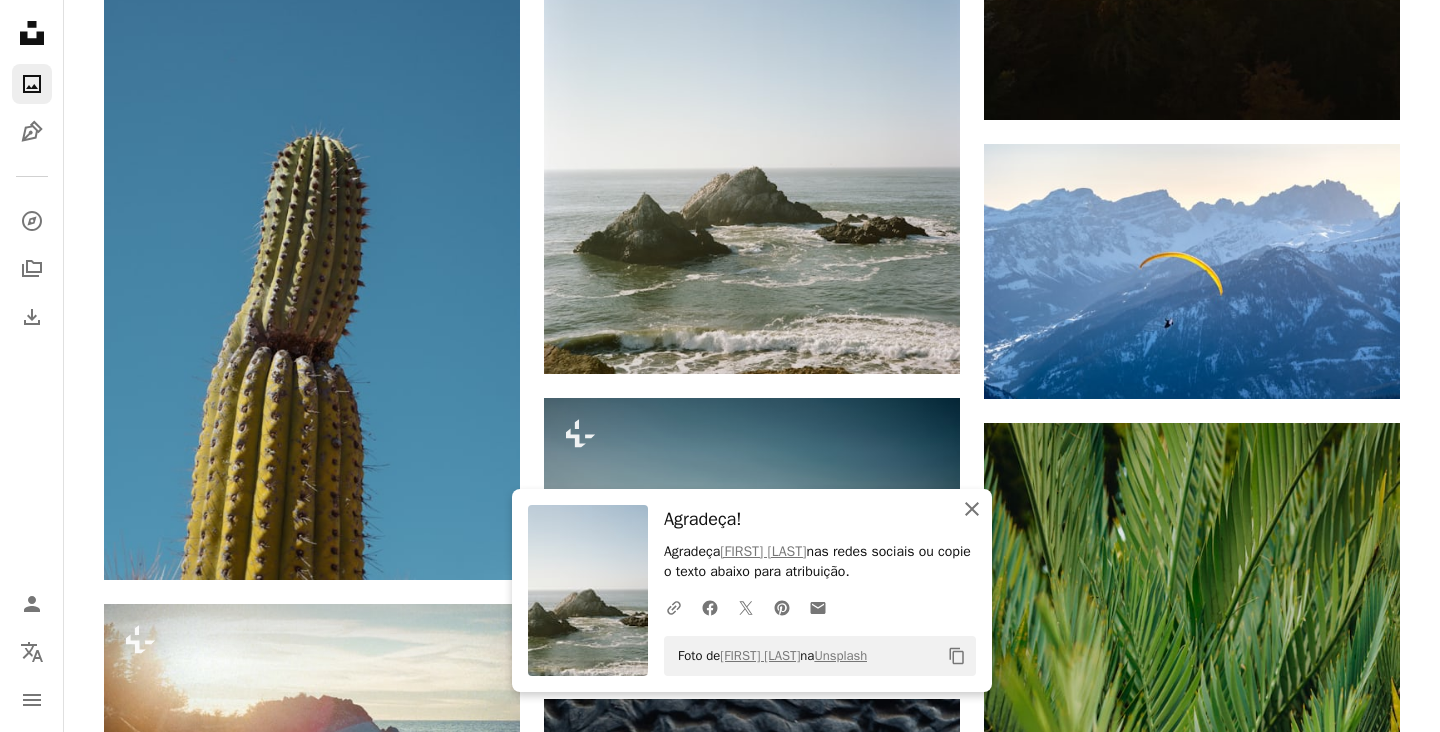 click on "An X shape" 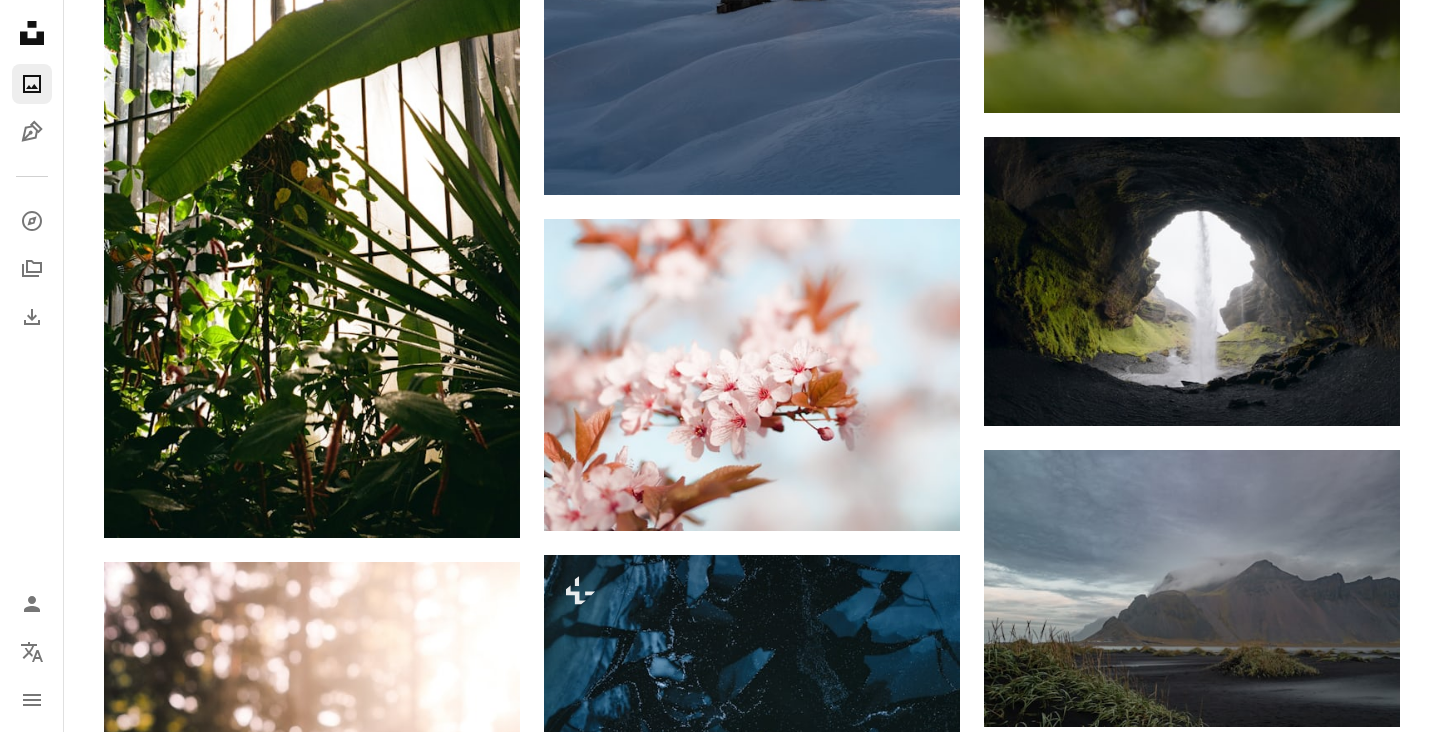 scroll, scrollTop: 49652, scrollLeft: 0, axis: vertical 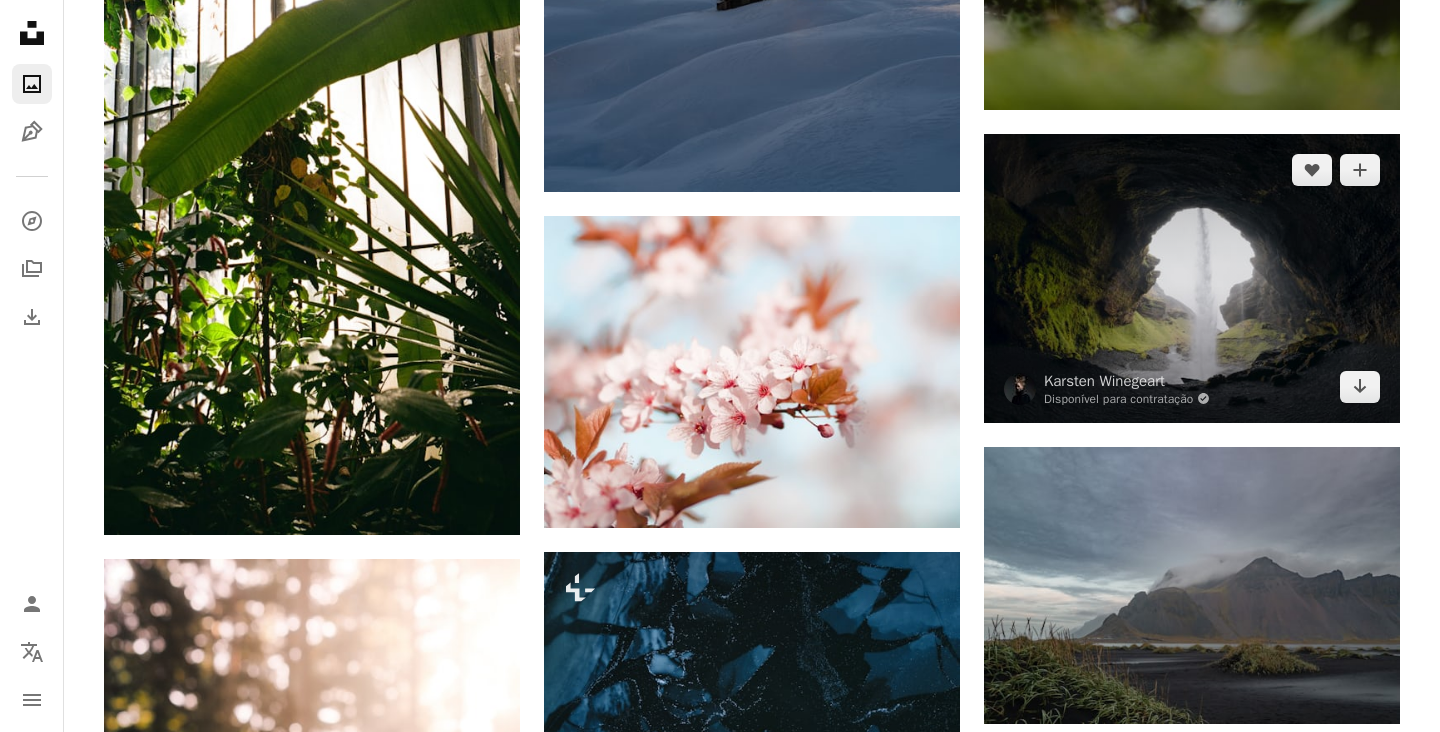 click at bounding box center [1192, 278] 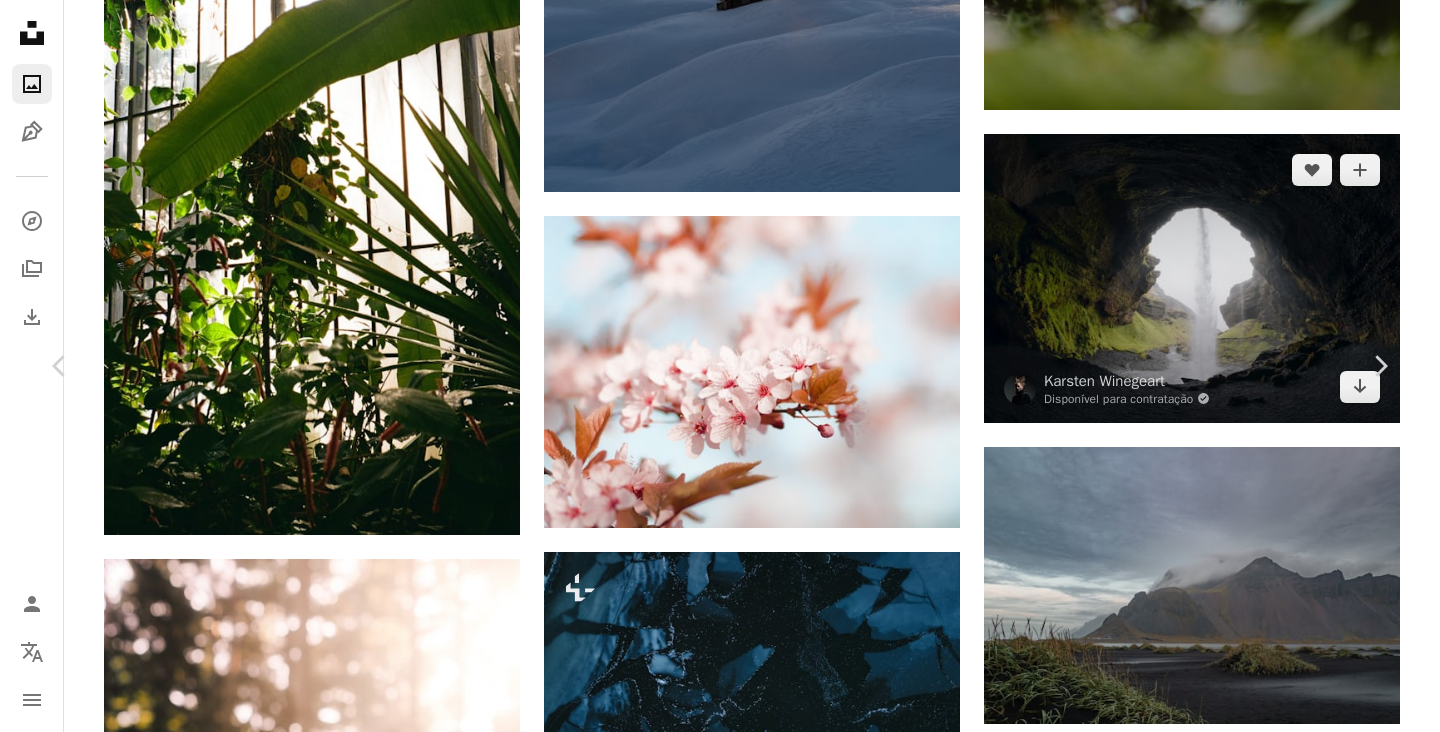 click on "An X shape Chevron left Chevron right [FIRST] [LAST] Disponível para contratação A checkmark inside of a circle A heart A plus sign Baixar gratuitamente Chevron down Zoom in Visualizações 1.374.347 Downloads 19.792 Destaque em Fotos , Viajar , Natureza A forward-right arrow Compartilhar Info icon Informações More Actions A map marker Kvernufoss, Evindarhólar, [COUNTRY] Calendar outlined Publicada em 12 de [MONTH] de [YEAR] Safety Uso gratuito sob a Licença da Unsplash papel de parede floresta viajar papel de parede em tela cheia aptidão cascata Islândia pedestrianismo aventura rocha caverna panorâmico lava explorar wanderlust skogafoss Islandês mar cenário ao ar livre Fundos de tela em HD Pesquise imagens premium relacionadas na iStock | Economize 20% com o código UNSPLASH20 Ver mais na iStock ↗ Imagens relacionadas A heart A plus sign [FIRST] [LAST] Arrow pointing down Plus sign for Unsplash+ A heart A plus sign [FIRST] Para Unsplash+ A lock Baixar A heart A plus sign A heart Para" at bounding box center (720, 4442) 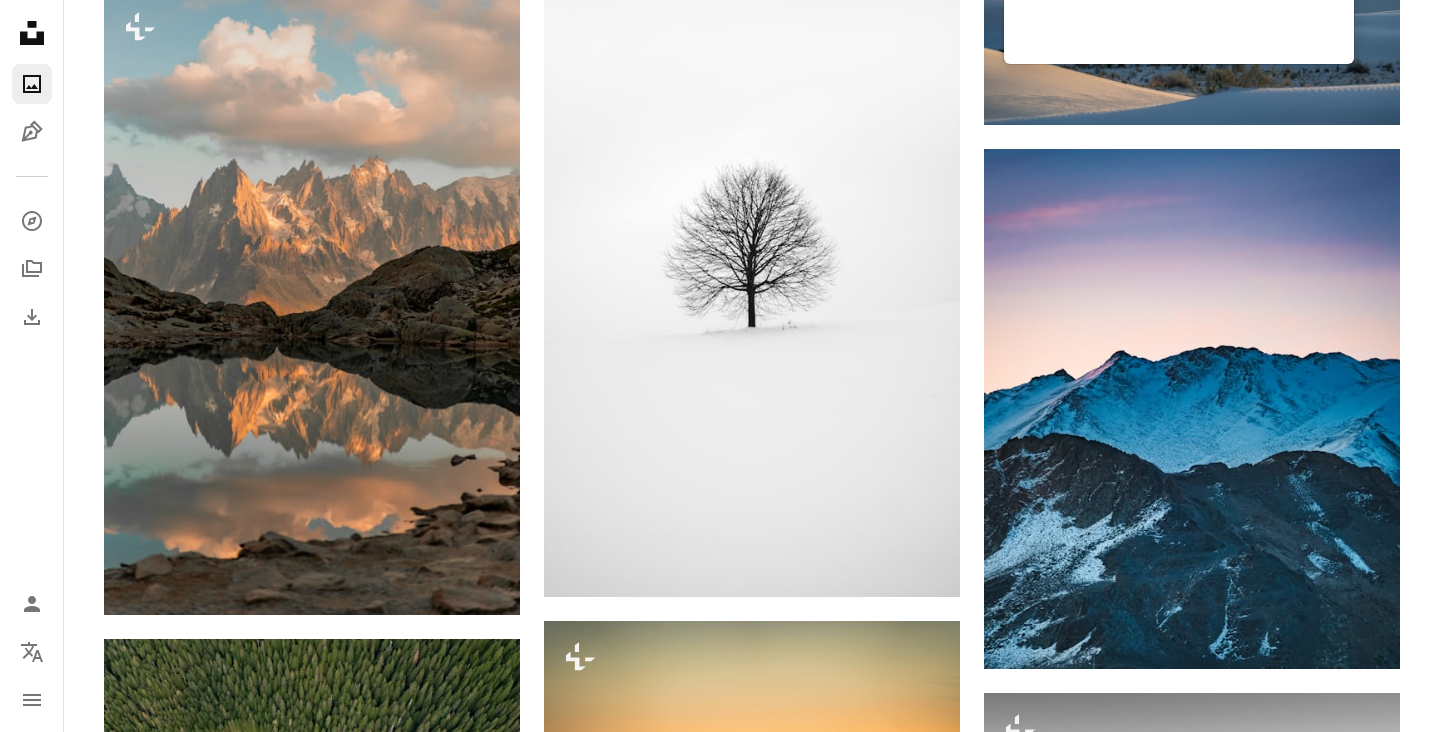 scroll, scrollTop: 50870, scrollLeft: 0, axis: vertical 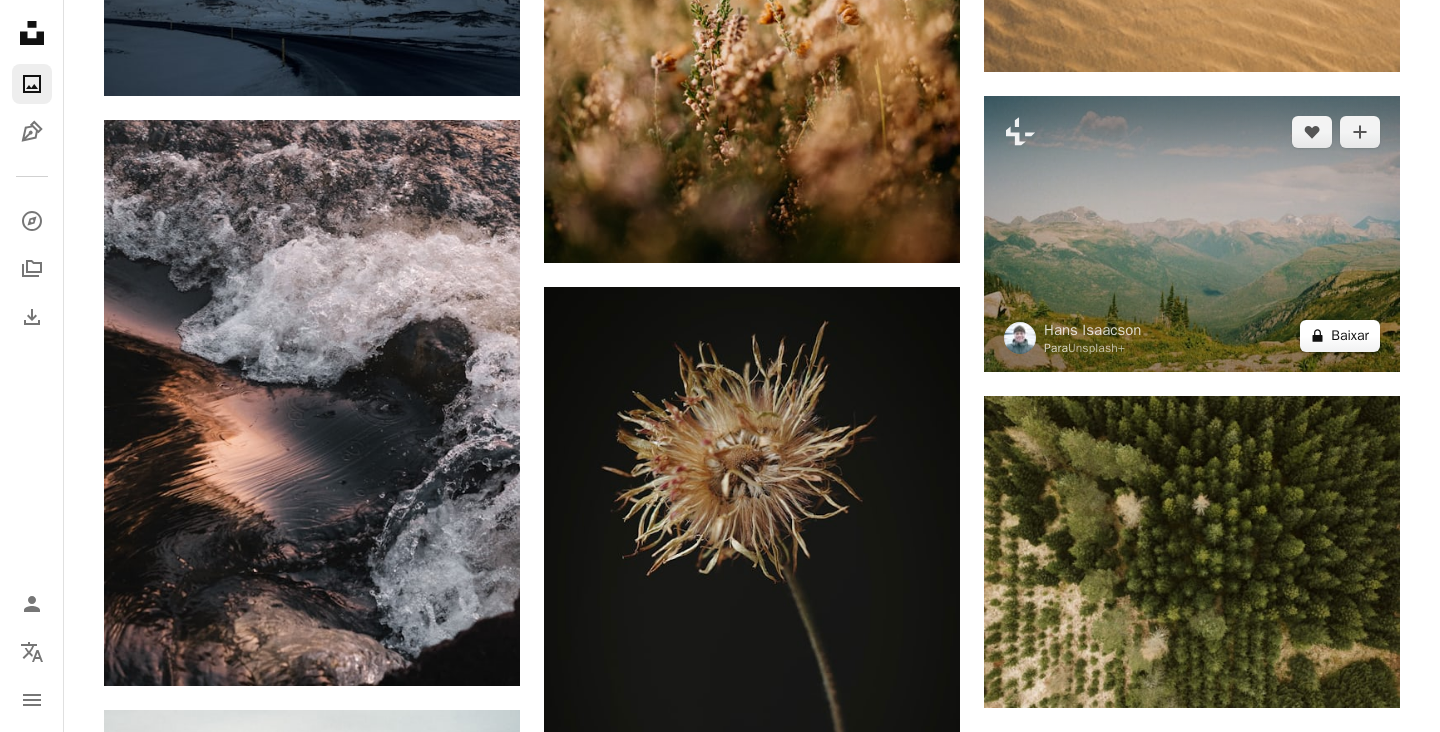 click on "A lock Baixar" at bounding box center (1340, 336) 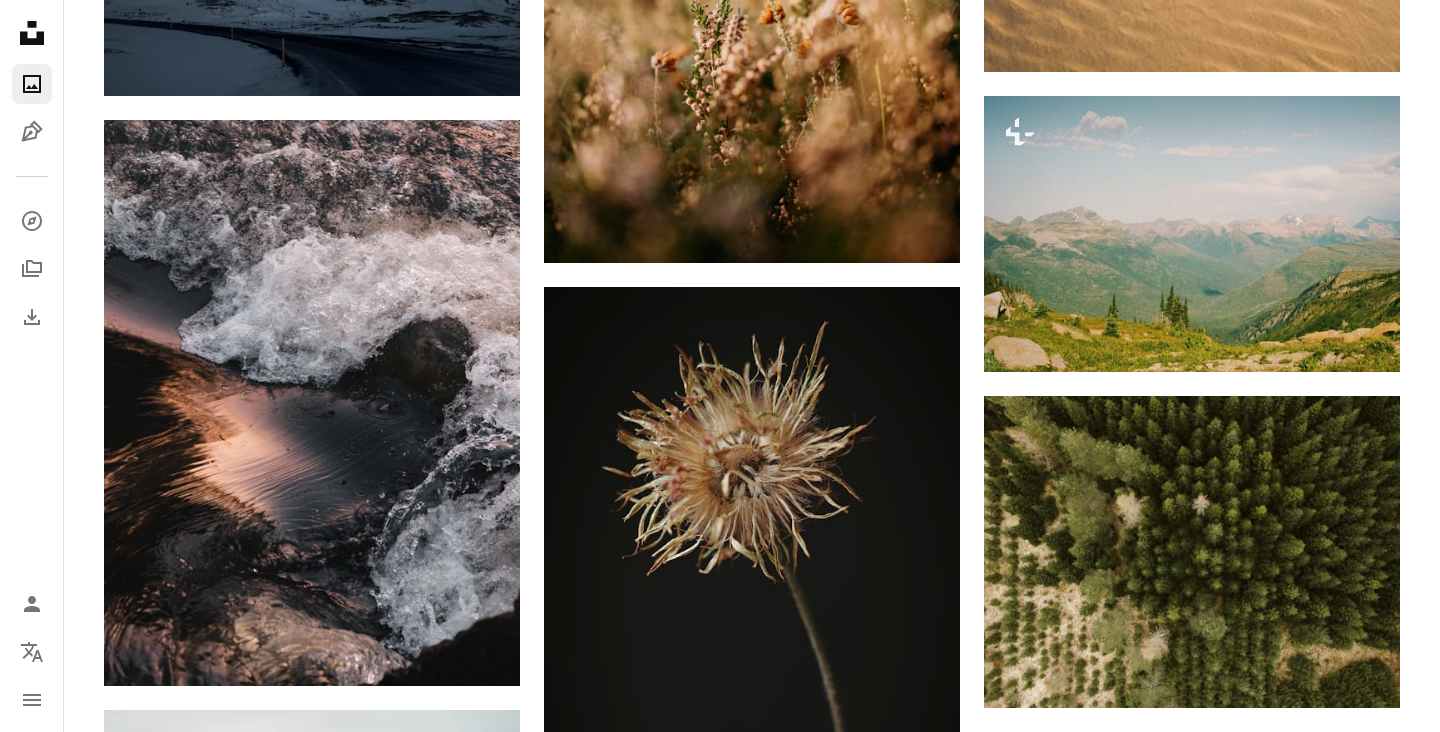 click on "An X shape Imagens premium, prontas para usar. Obtenha acesso ilimitado. A plus sign Conteúdo para associados adicionado mensalmente A plus sign Downloads royalty-free ilimitados A plus sign Ilustrações  Lançamento A plus sign Proteções legais aprimoradas anual 66%  de desconto mensal $ 12   $ 4 USD por mês * Assine a  Unsplash+ *Quando pago anualmente, faturamento antecipado de  $ 48 Mais impostos aplicáveis. Renovação automática. Cancele quando quiser." at bounding box center [720, 3230] 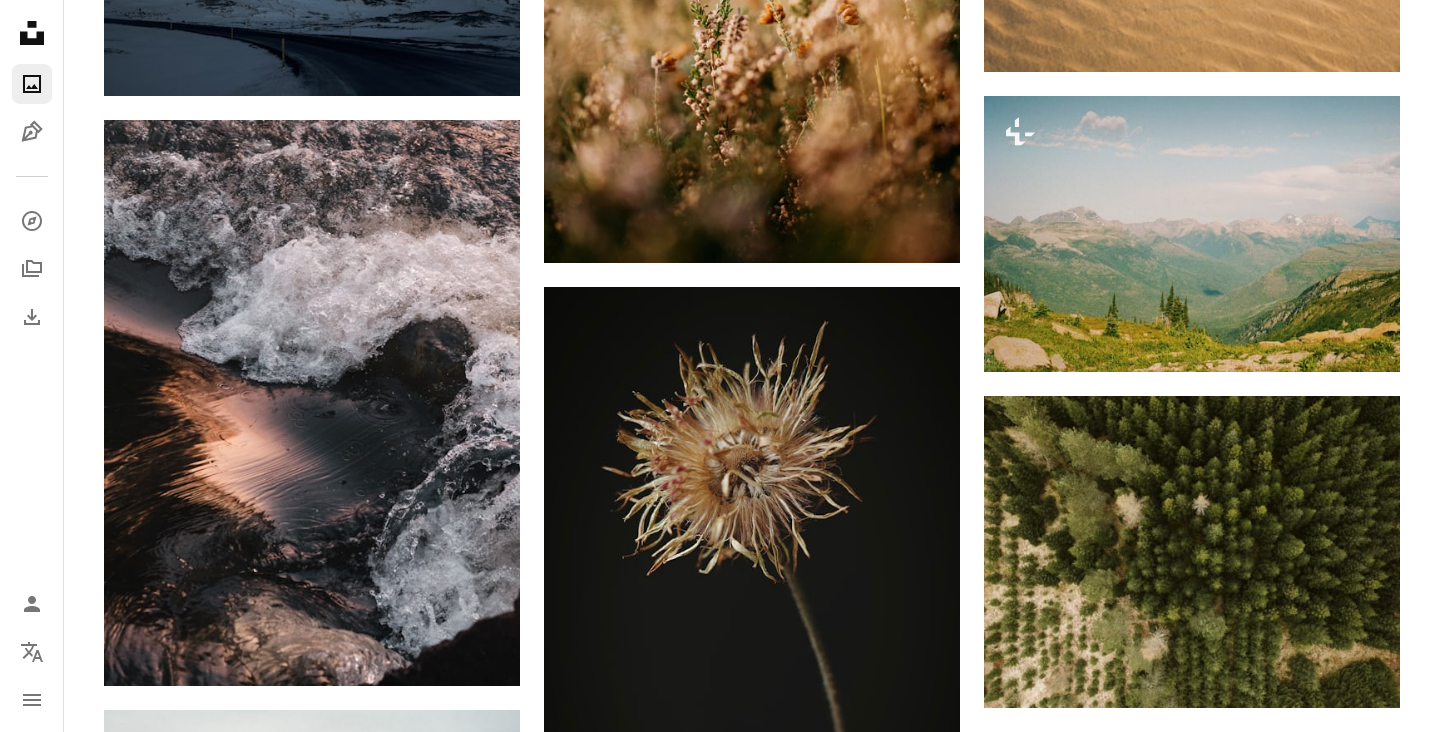 click on "–– ––– –––  –– ––– –  ––– –––  ––––  –   – –– –––  – – ––– –– –– –––– –– Unsplash for iOS:  your mobile creative companion. Get Unsplash for iOS A heart A plus sign [FIRST] [LAST] Disponível para contratação A checkmark inside of a circle Arrow pointing down A heart A plus sign [FIRST] [LAST] Disponível para contratação A checkmark inside of a circle Arrow pointing down A heart A plus sign [FIRST] [LAST] Disponível para contratação A checkmark inside of a circle Arrow pointing down A heart A plus sign [FIRST] [LAST] Disponível para contratação A checkmark inside of a circle Arrow pointing down A heart A plus sign [FIRST] [LAST] Arrow pointing down A heart A plus sign [FIRST] [LAST] Disponível para contratação A checkmark inside of a circle Arrow pointing down A heart A plus sign [FIRST] [LAST] Arrow pointing down A heart A plus sign [FIRST] [LAST] A heart Cj" at bounding box center (752, -25436) 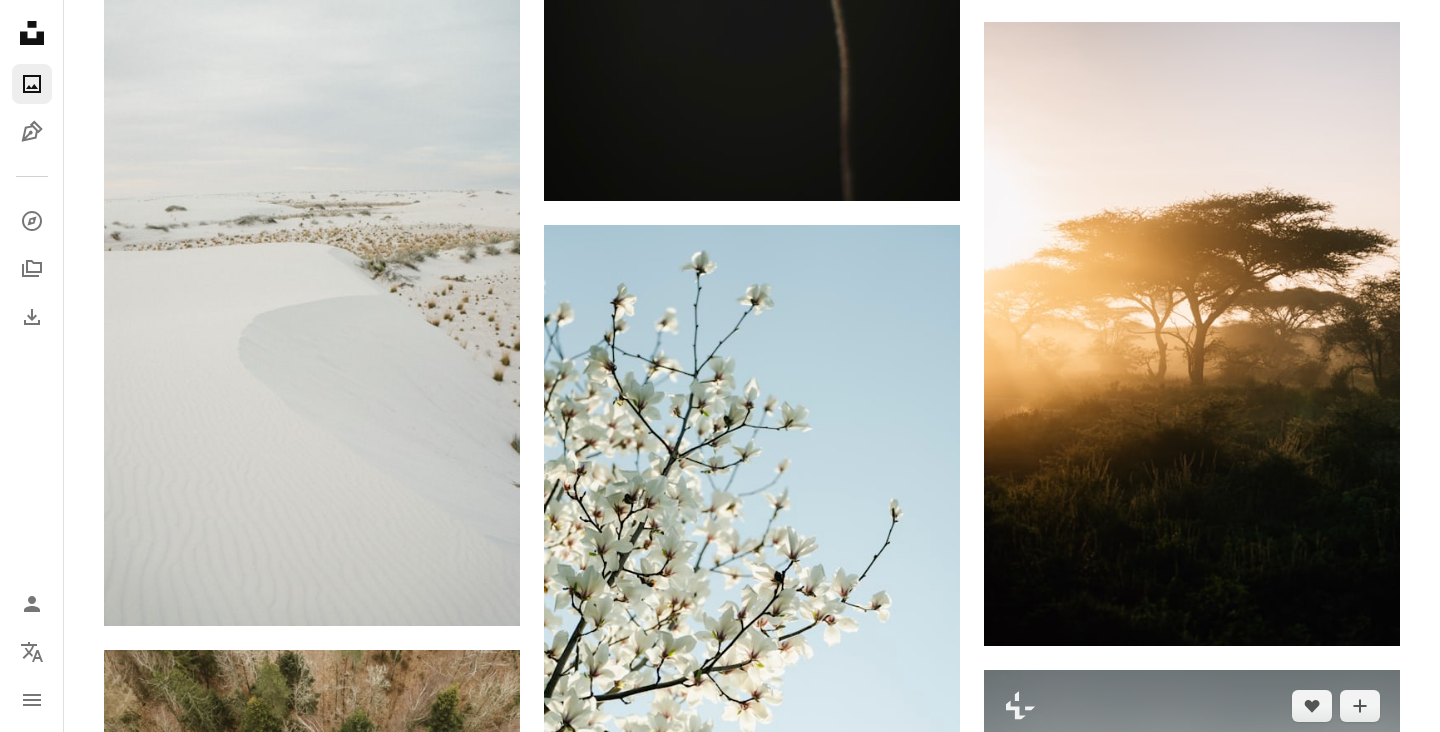 scroll, scrollTop: 54982, scrollLeft: 0, axis: vertical 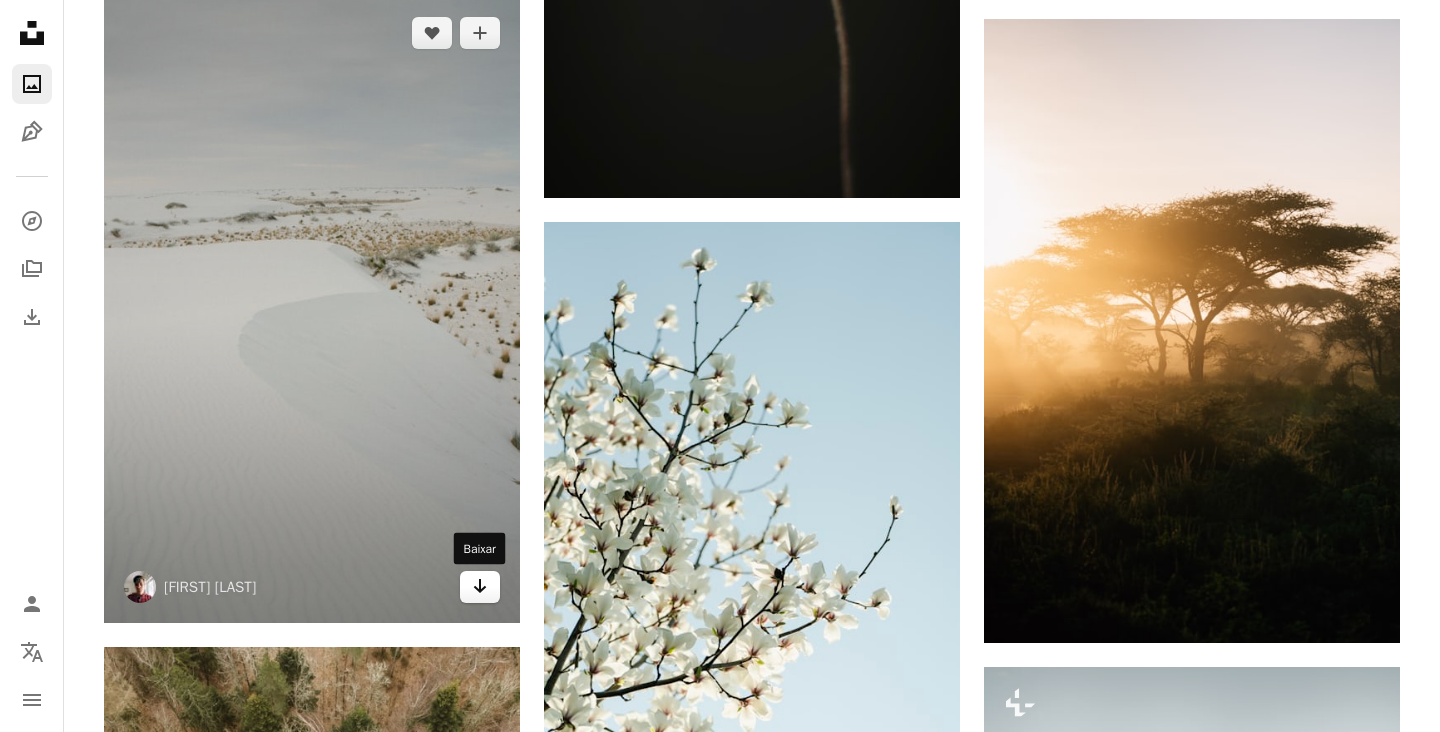 click on "Arrow pointing down" 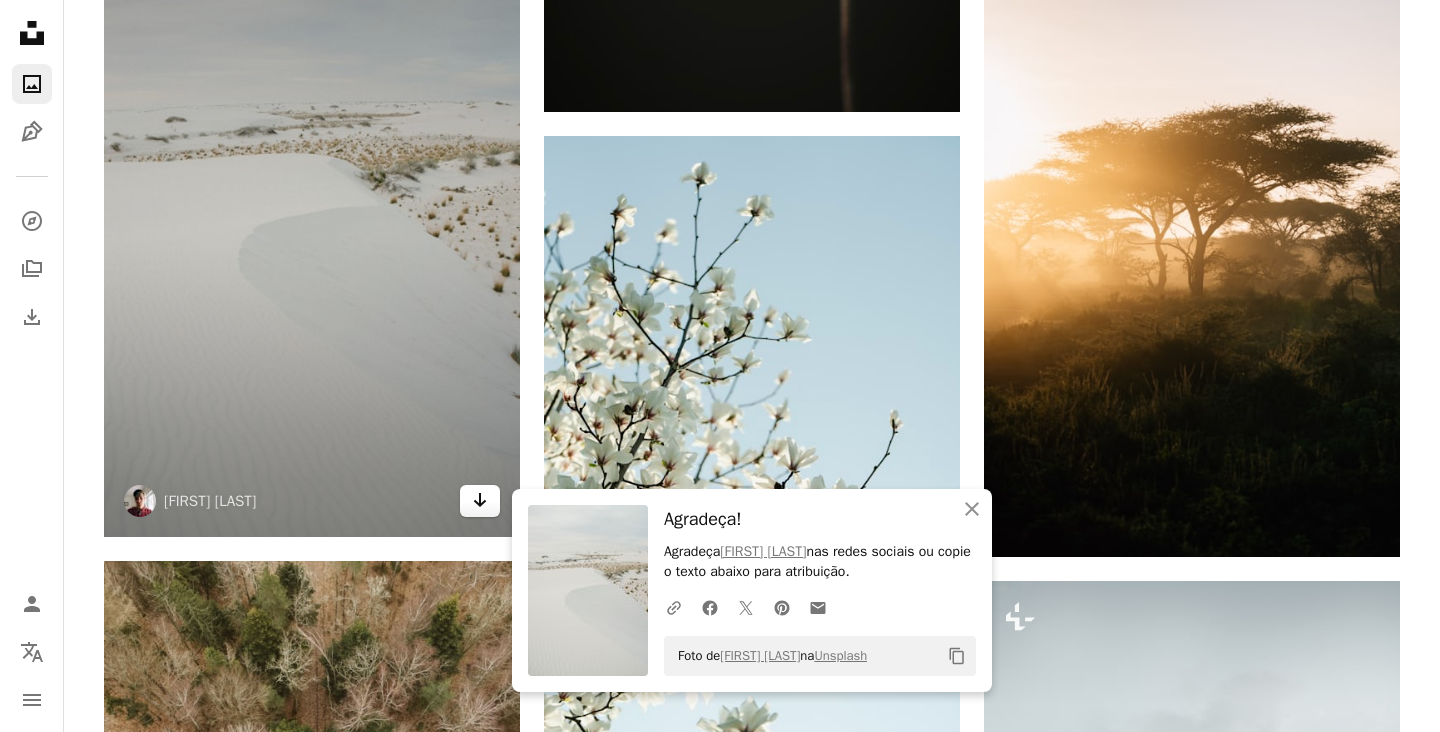 scroll, scrollTop: 55078, scrollLeft: 0, axis: vertical 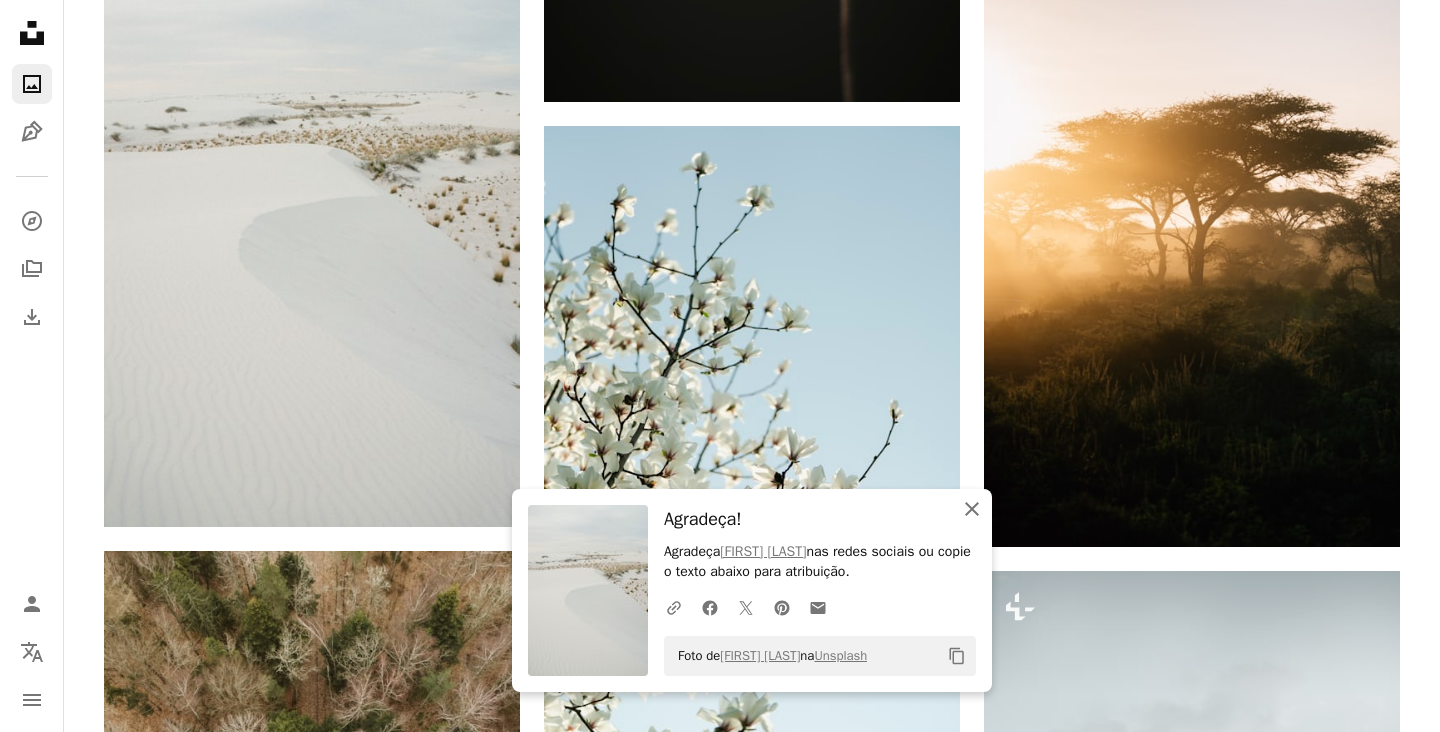 click on "An X shape" 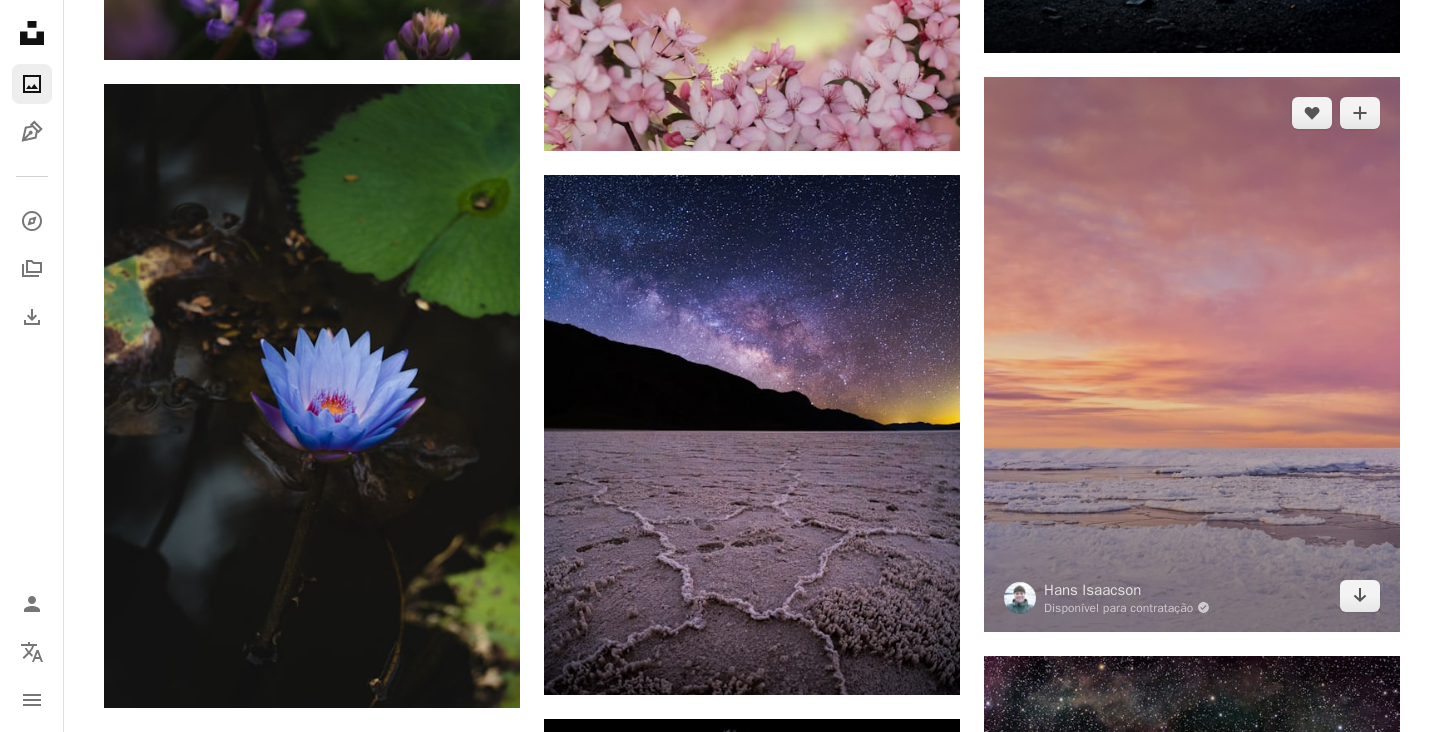 scroll, scrollTop: 60165, scrollLeft: 0, axis: vertical 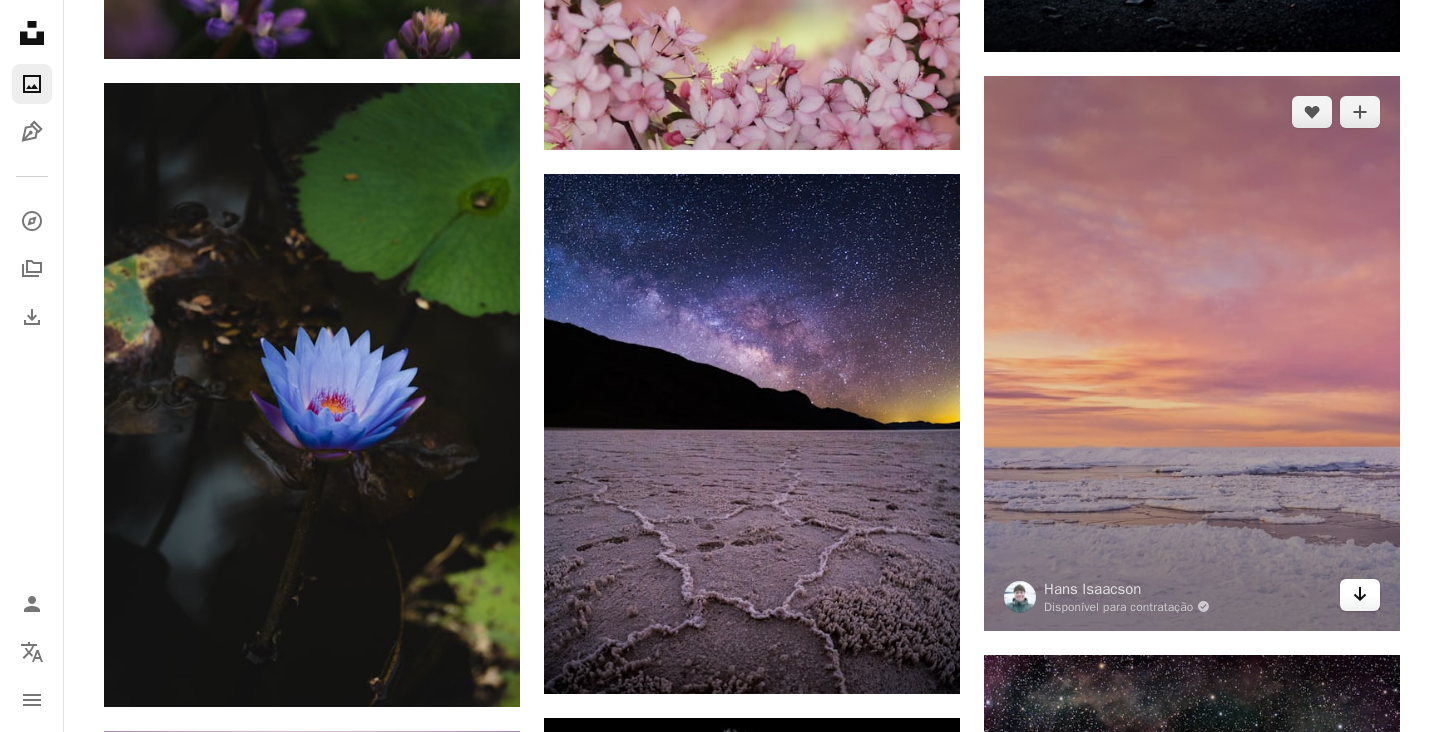 click on "Arrow pointing down" 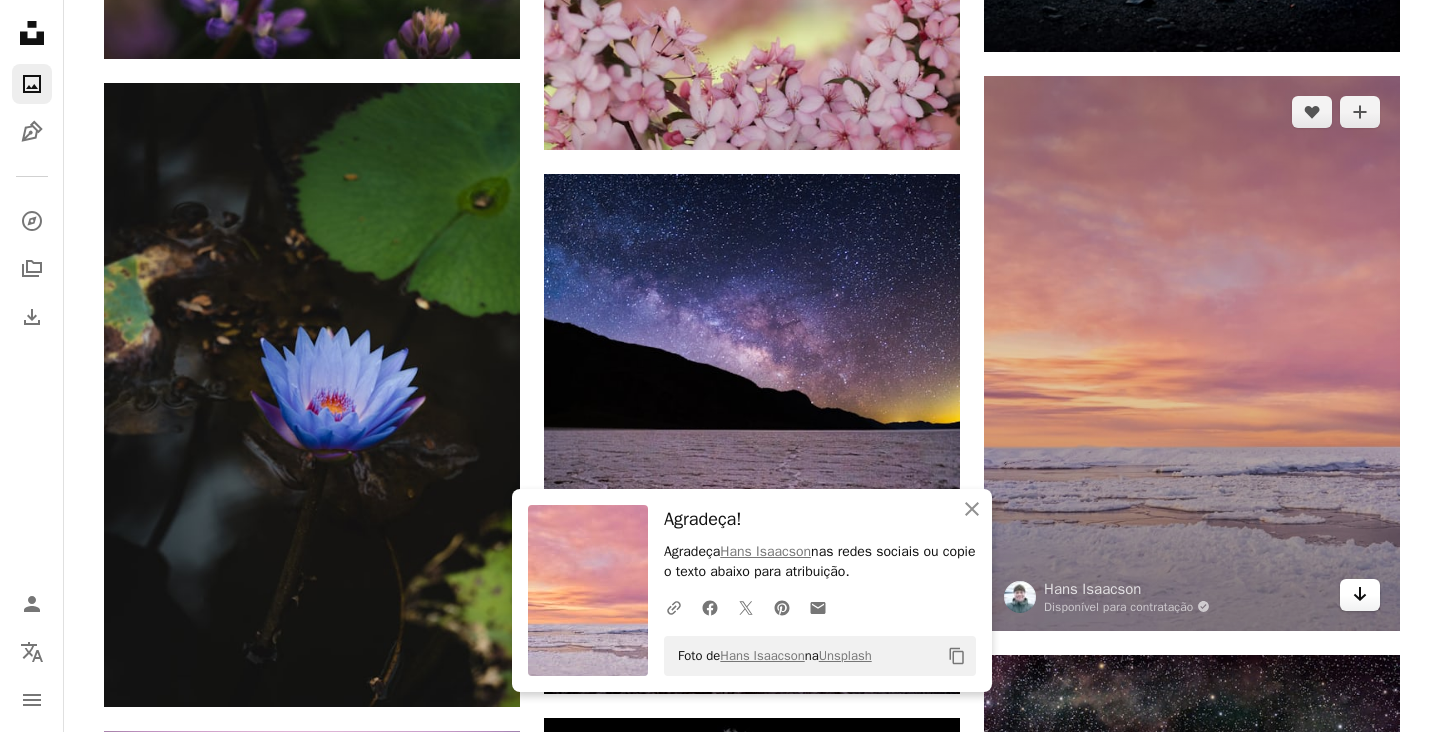 scroll, scrollTop: 60261, scrollLeft: 0, axis: vertical 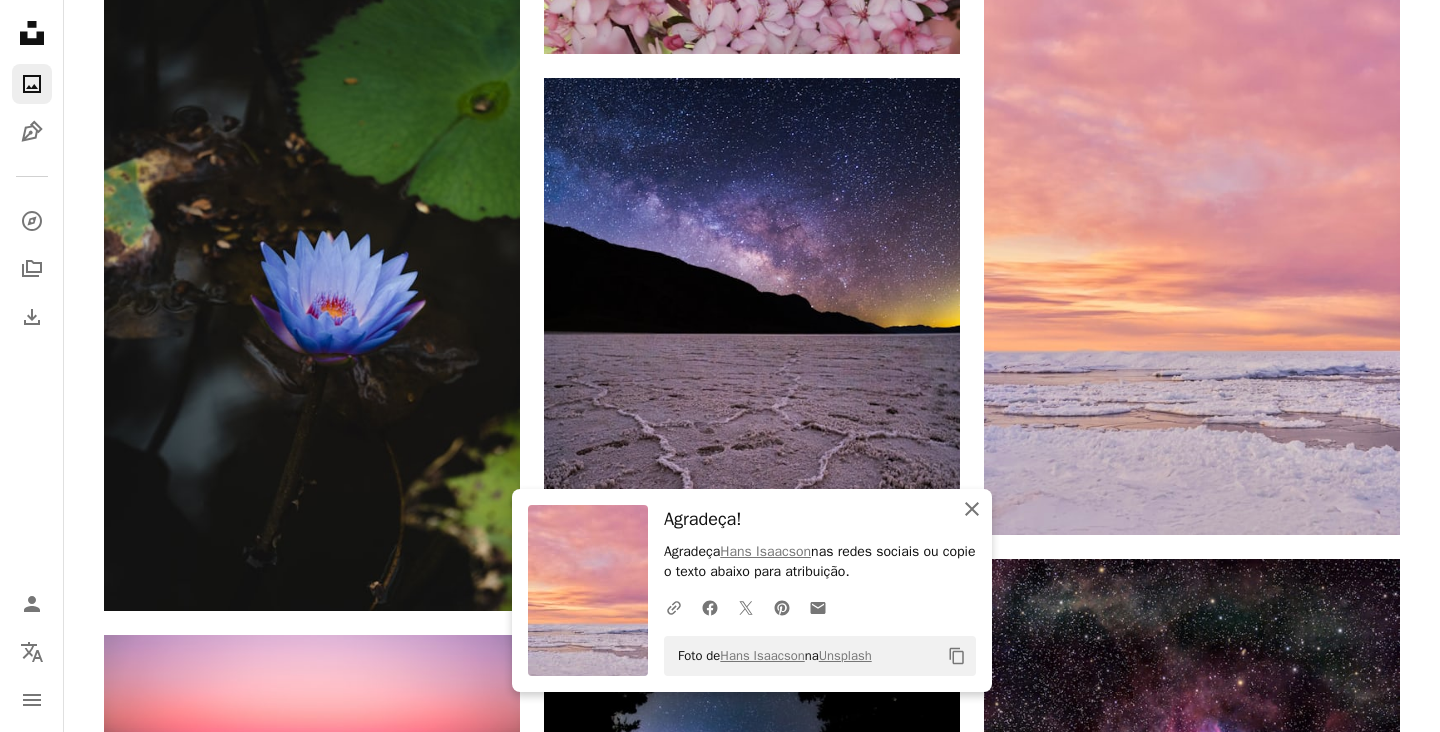 click 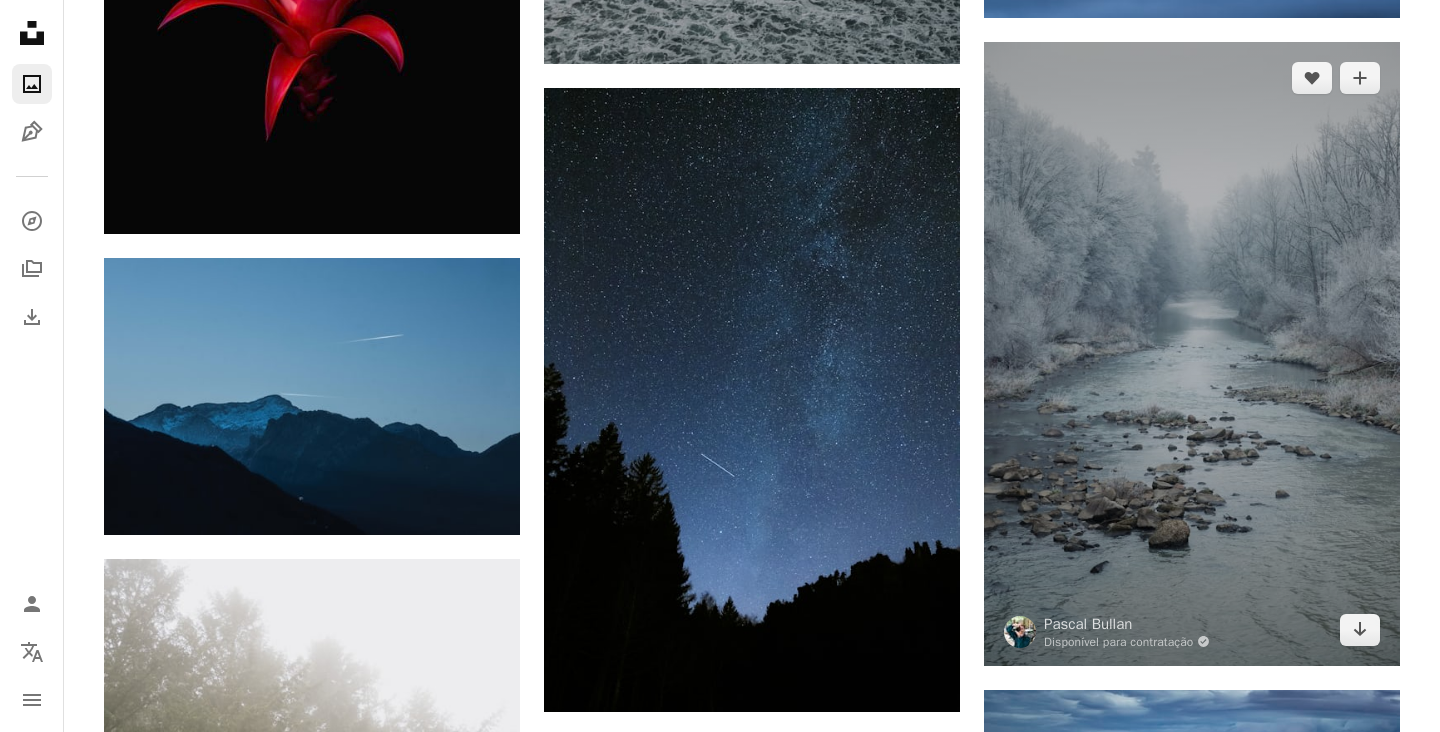 scroll, scrollTop: 102091, scrollLeft: 0, axis: vertical 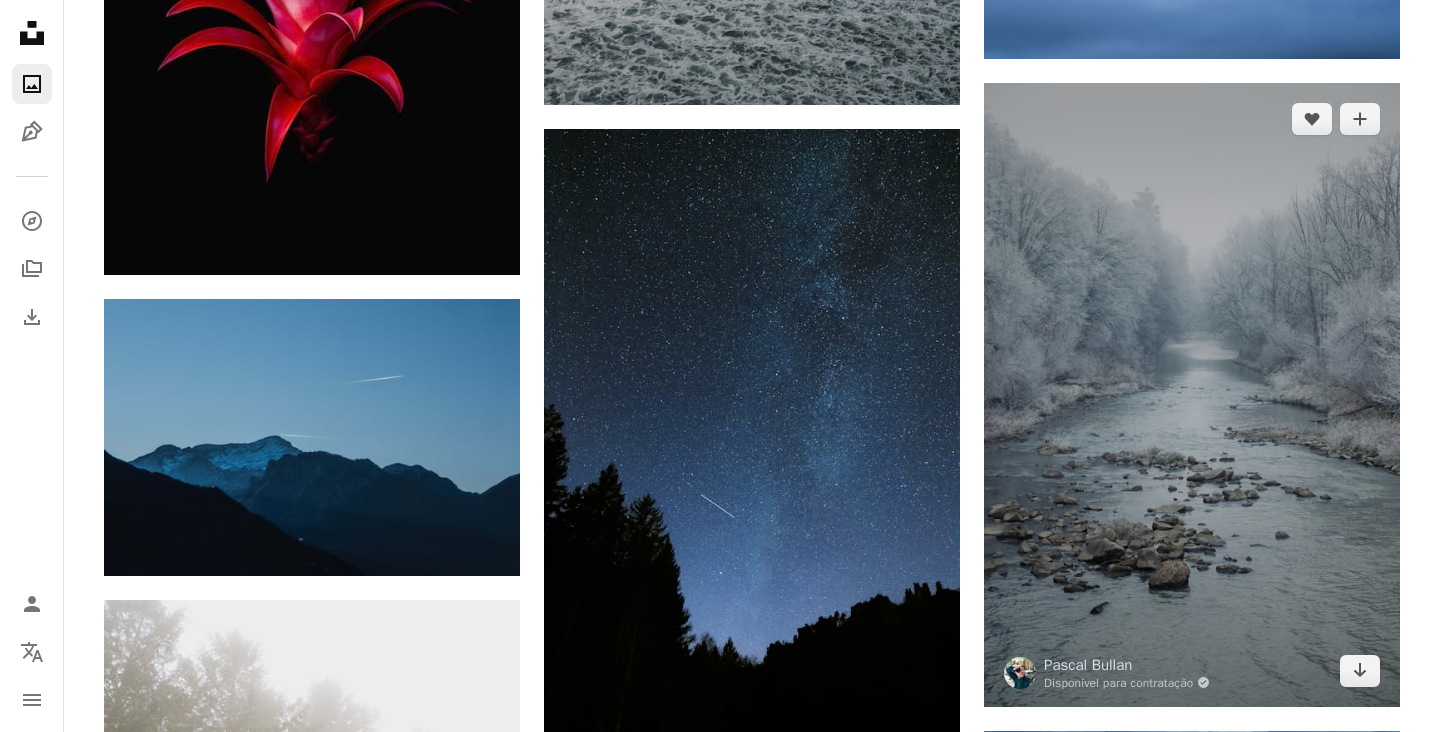 click on "Arrow pointing down" at bounding box center (1360, 671) 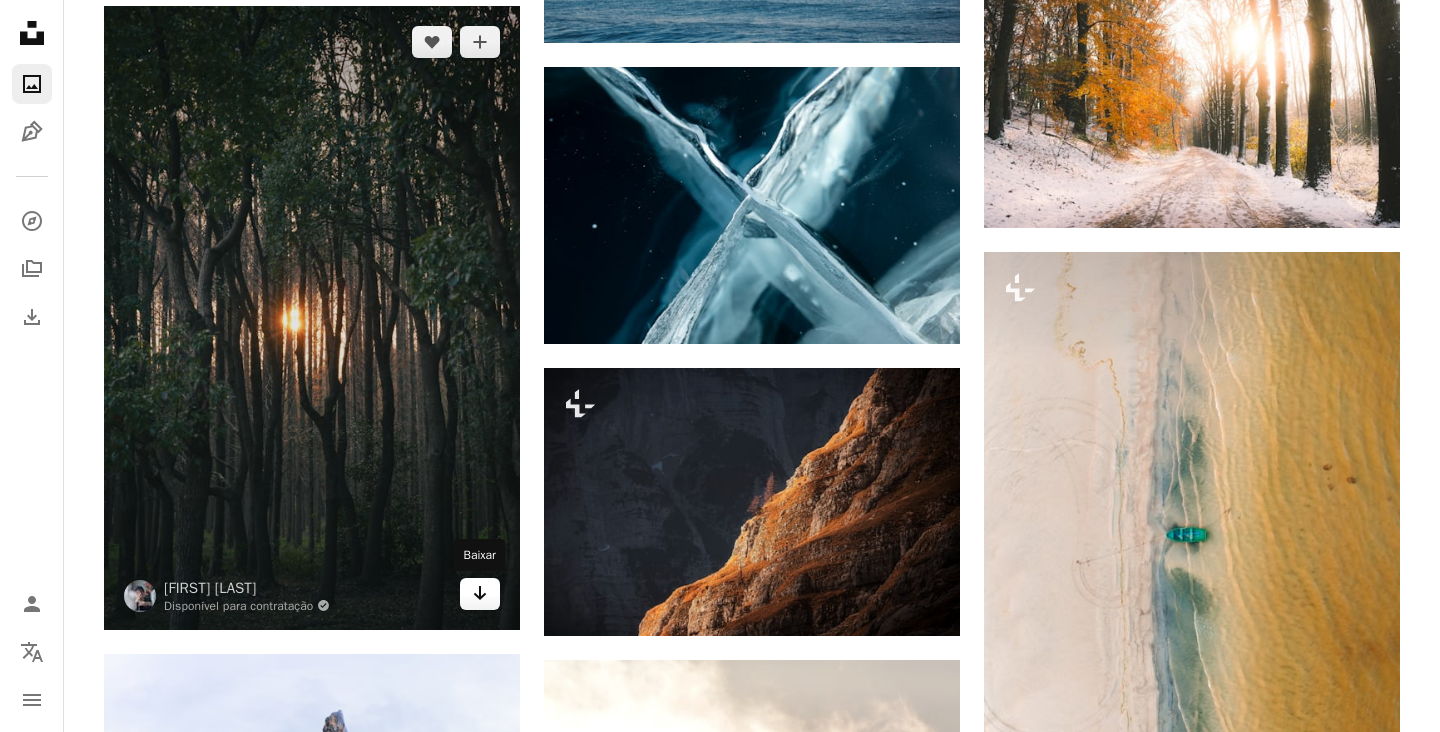 scroll, scrollTop: 103937, scrollLeft: 0, axis: vertical 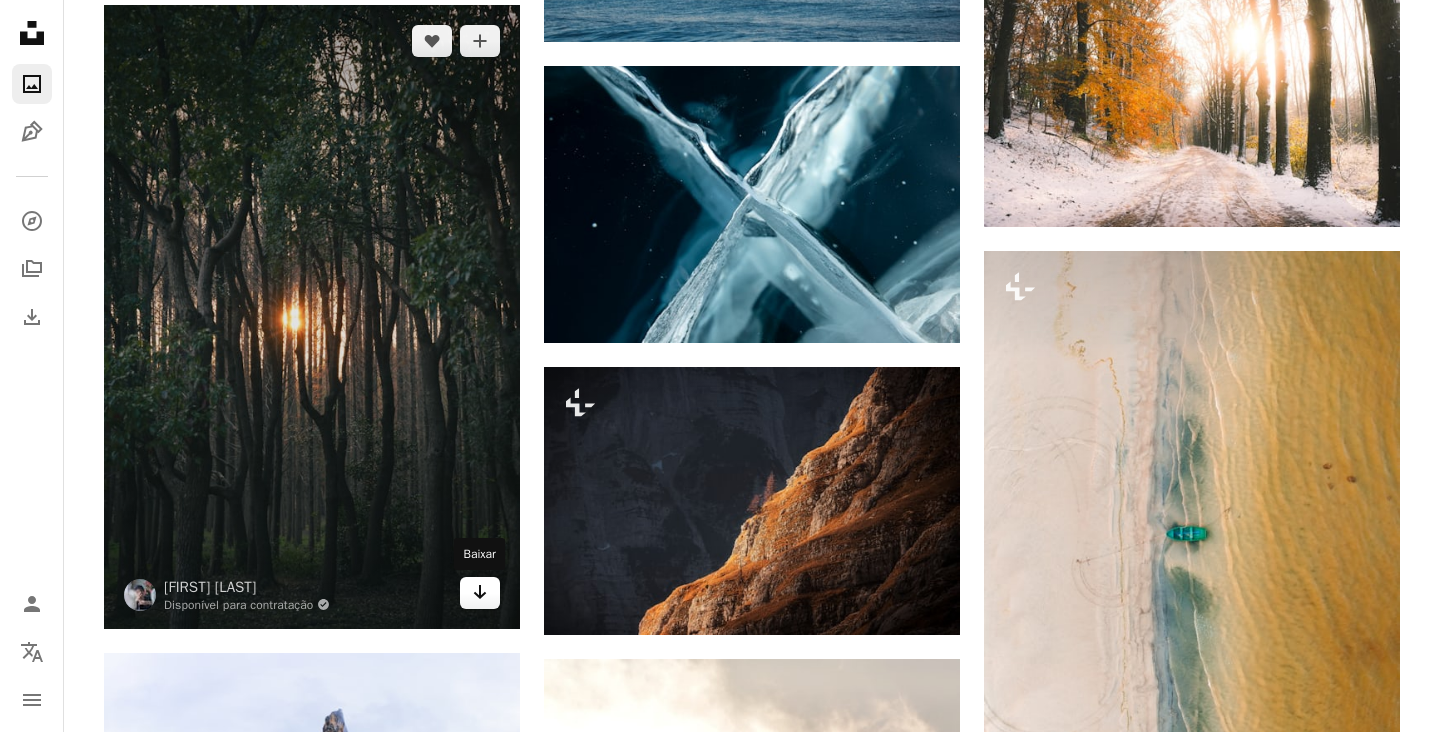 click on "Arrow pointing down" 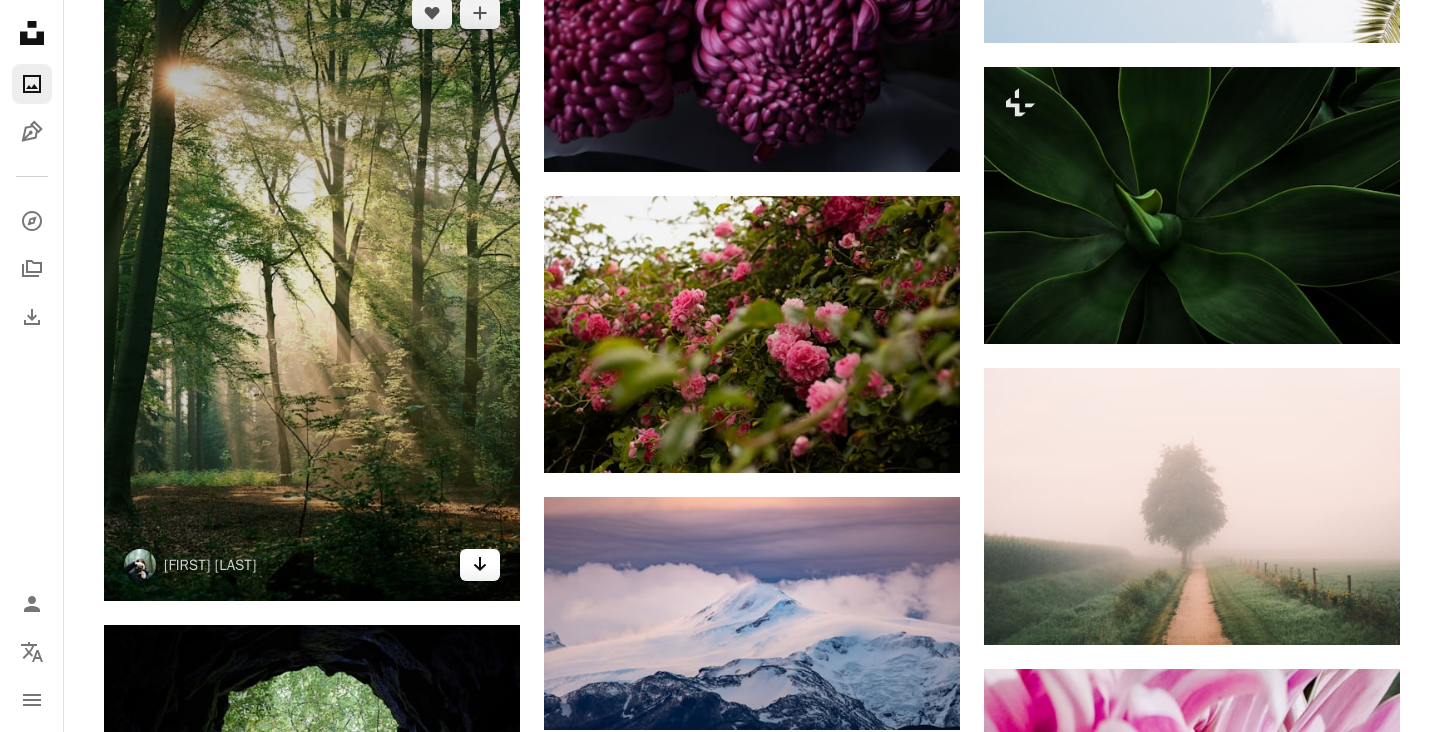 scroll, scrollTop: 106674, scrollLeft: 0, axis: vertical 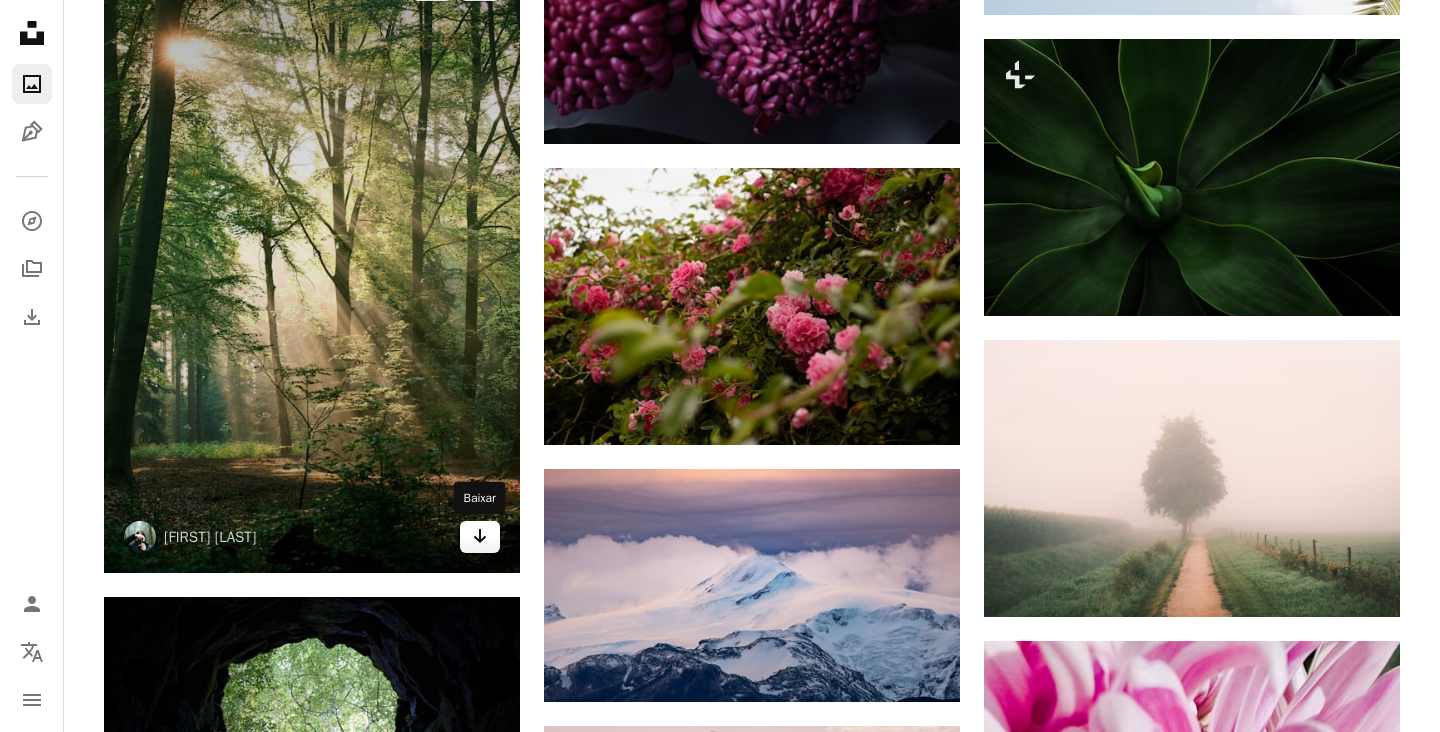 click on "Arrow pointing down" at bounding box center (480, 537) 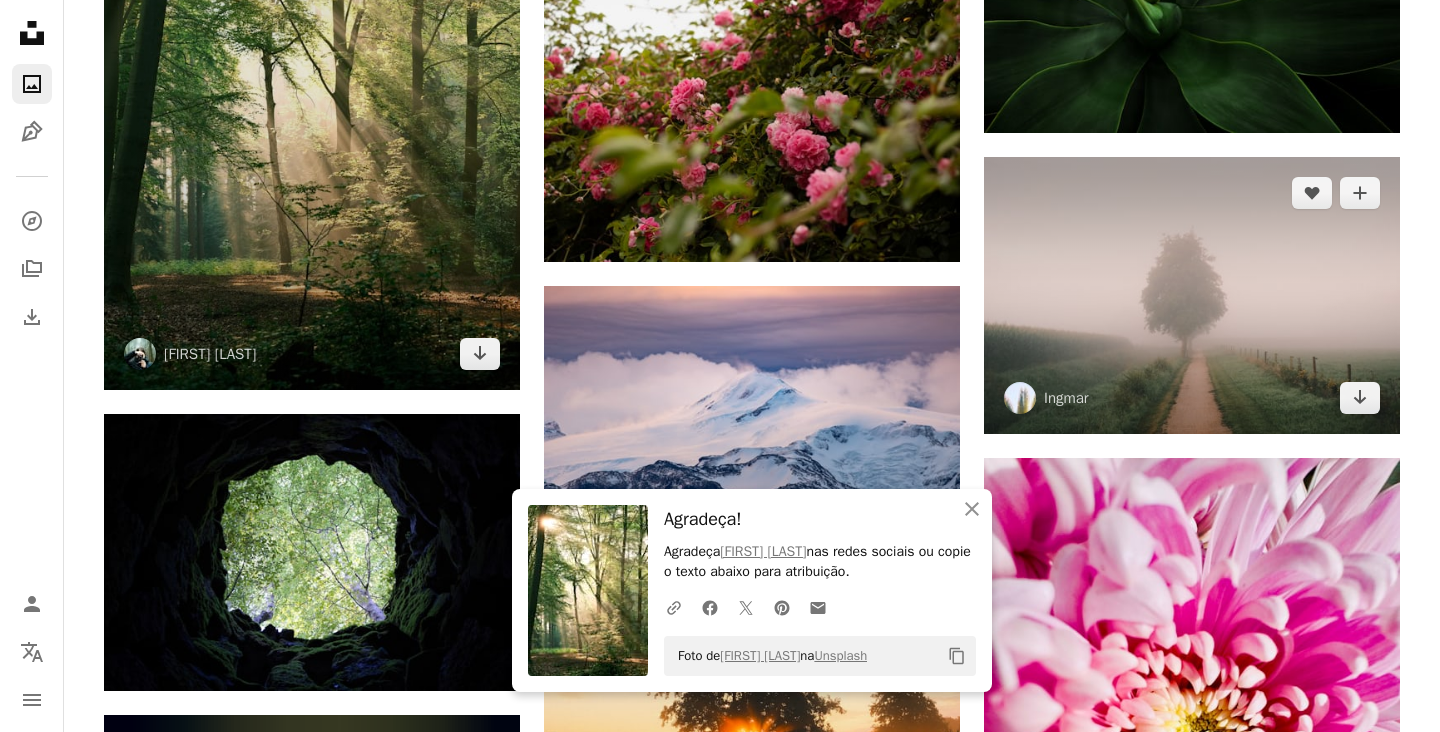scroll, scrollTop: 106861, scrollLeft: 0, axis: vertical 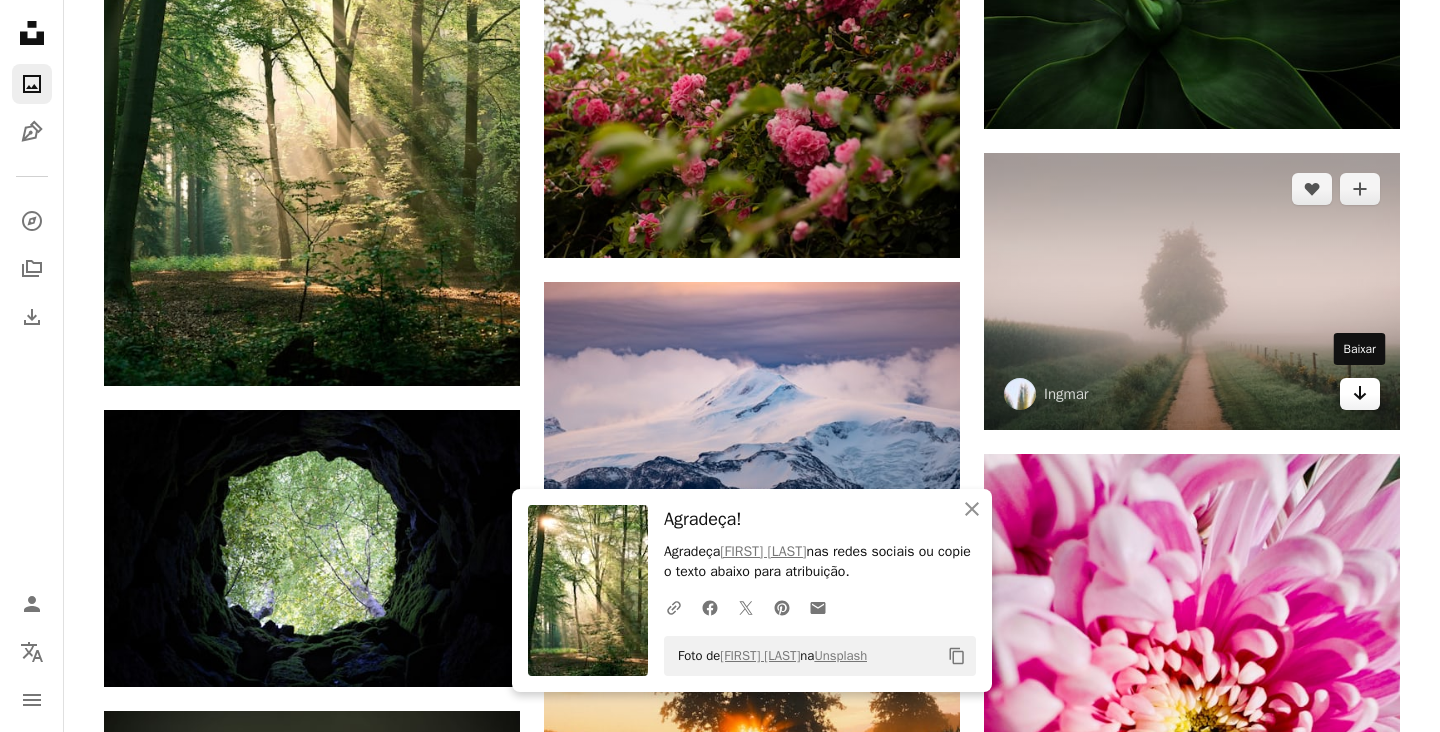 click 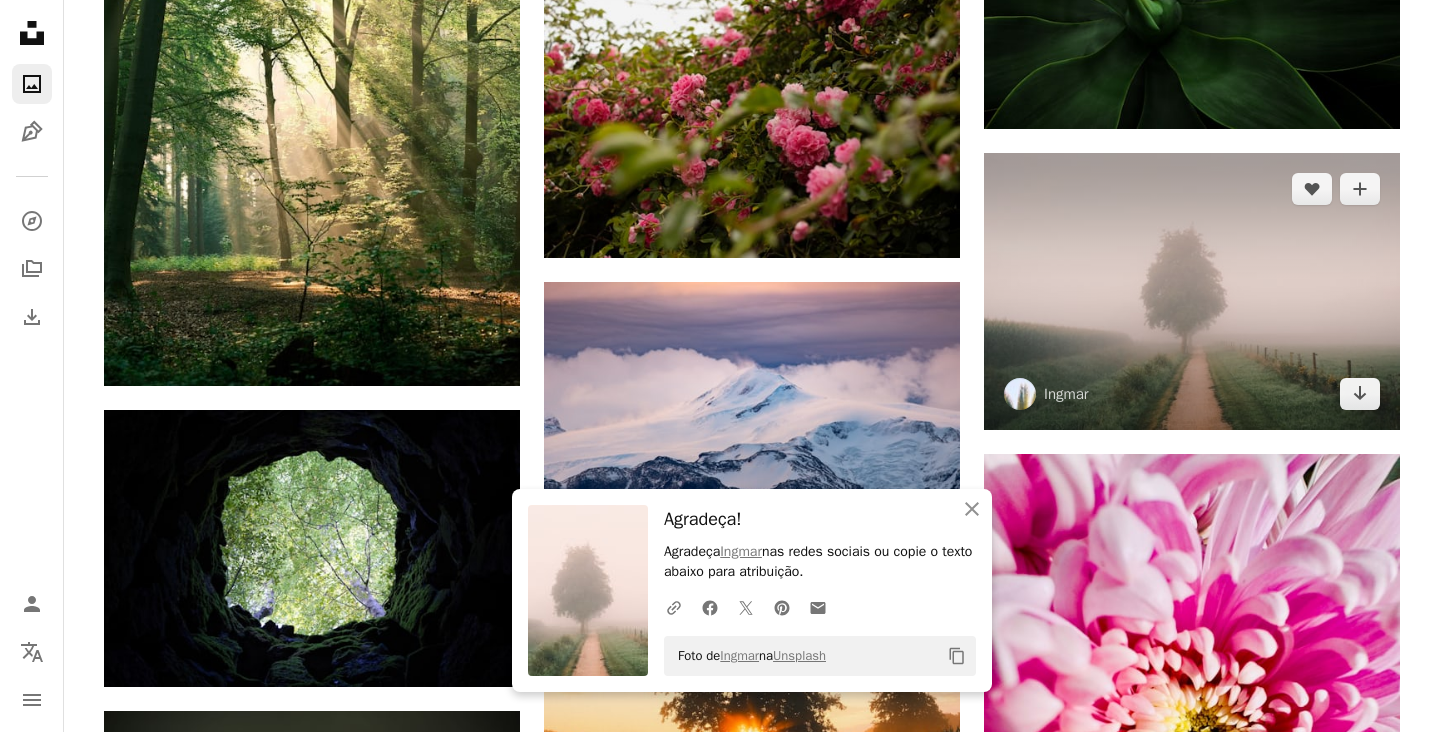 click at bounding box center [1192, 291] 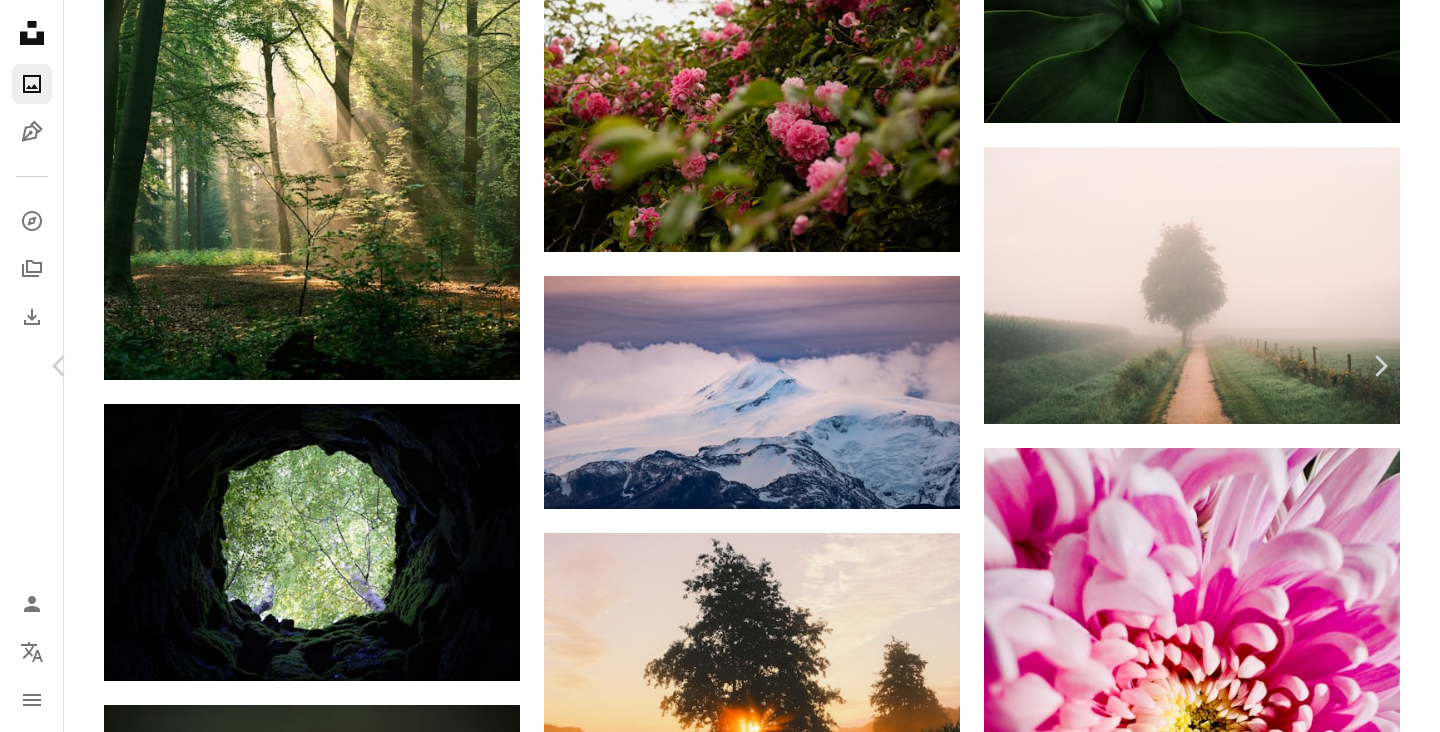 scroll, scrollTop: 108929, scrollLeft: 0, axis: vertical 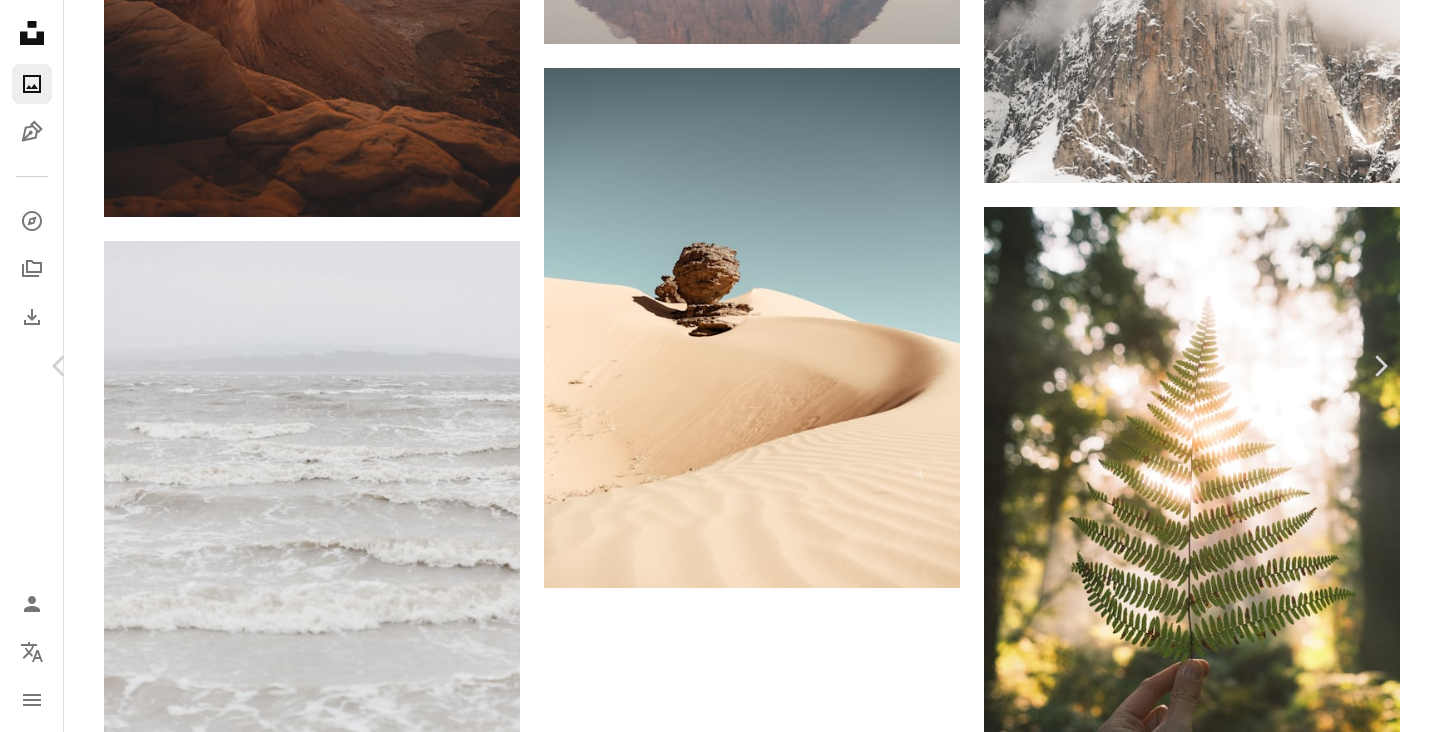 click on "An X shape Chevron left Chevron right [FIRST] [LAST] A heart A plus sign Baixar gratuitamente Chevron down Zoom in Visualizações 204.042 Downloads 1.571 Destaque em Natureza A forward-right arrow Compartilhar Info icon Informações More Actions Calendar outlined Publicada em 18 de [MONTH] de [YEAR] Camera FUJIFILM, X-T30 II Safety Uso gratuito sob a Licença da Unsplash tempo nevoeiro caminho ao ar livre névoa poste de utilidade pública Planos de fundo Pesquise imagens premium relacionadas na iStock | Economize 20% com o código UNSPLASH20 Imagens relacionadas A heart A plus sign [FIRST] [LAST] Disponível para contratação A checkmark inside of a circle Arrow pointing down A heart A plus sign [FIRST] Arrow pointing down Plus sign for Unsplash+ A heart A plus sign [FIRST] [LAST] Para Unsplash+ A lock Baixar A heart A plus sign [FIRST] Arrow pointing down A heart A plus sign [FIRST] Arrow pointing down Plus sign for Unsplash+ A heart Para" at bounding box center [720, 3310] 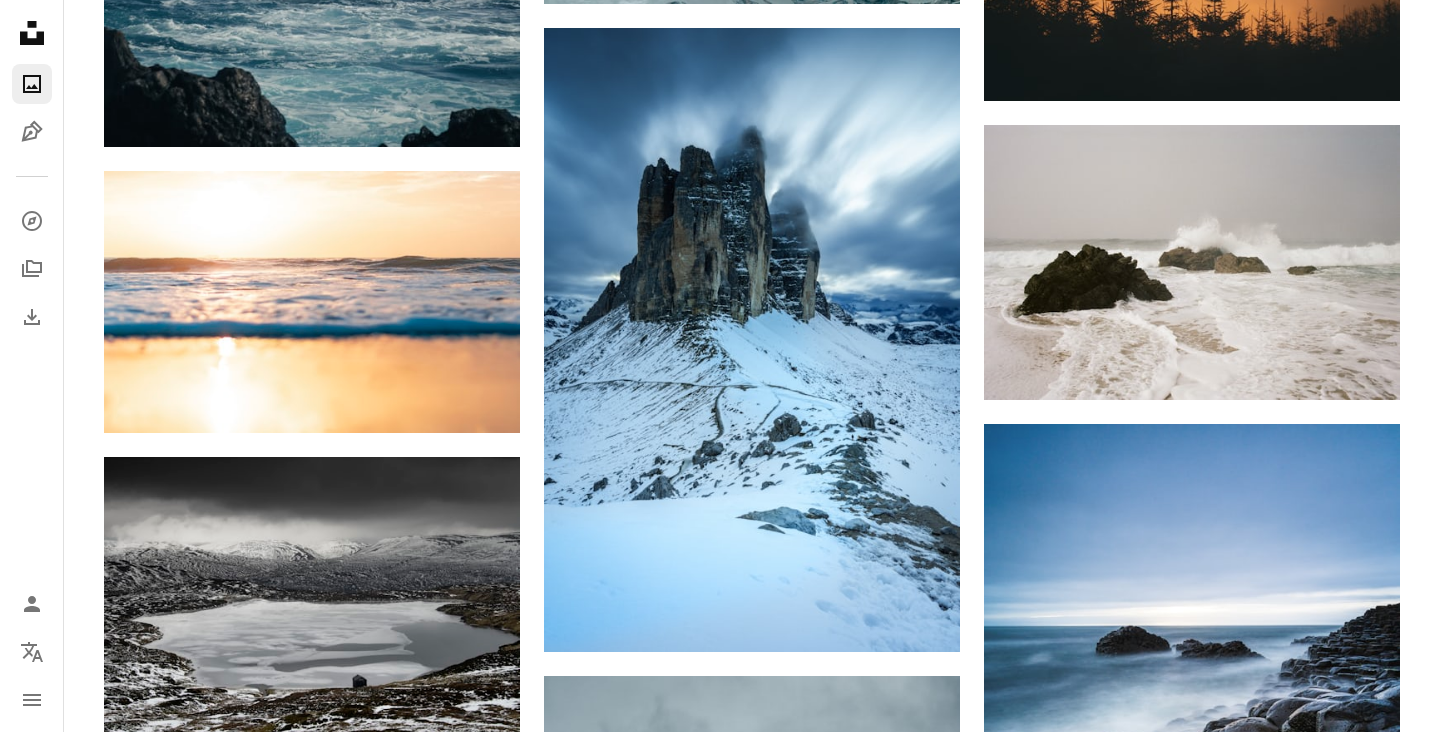 scroll, scrollTop: 113418, scrollLeft: 0, axis: vertical 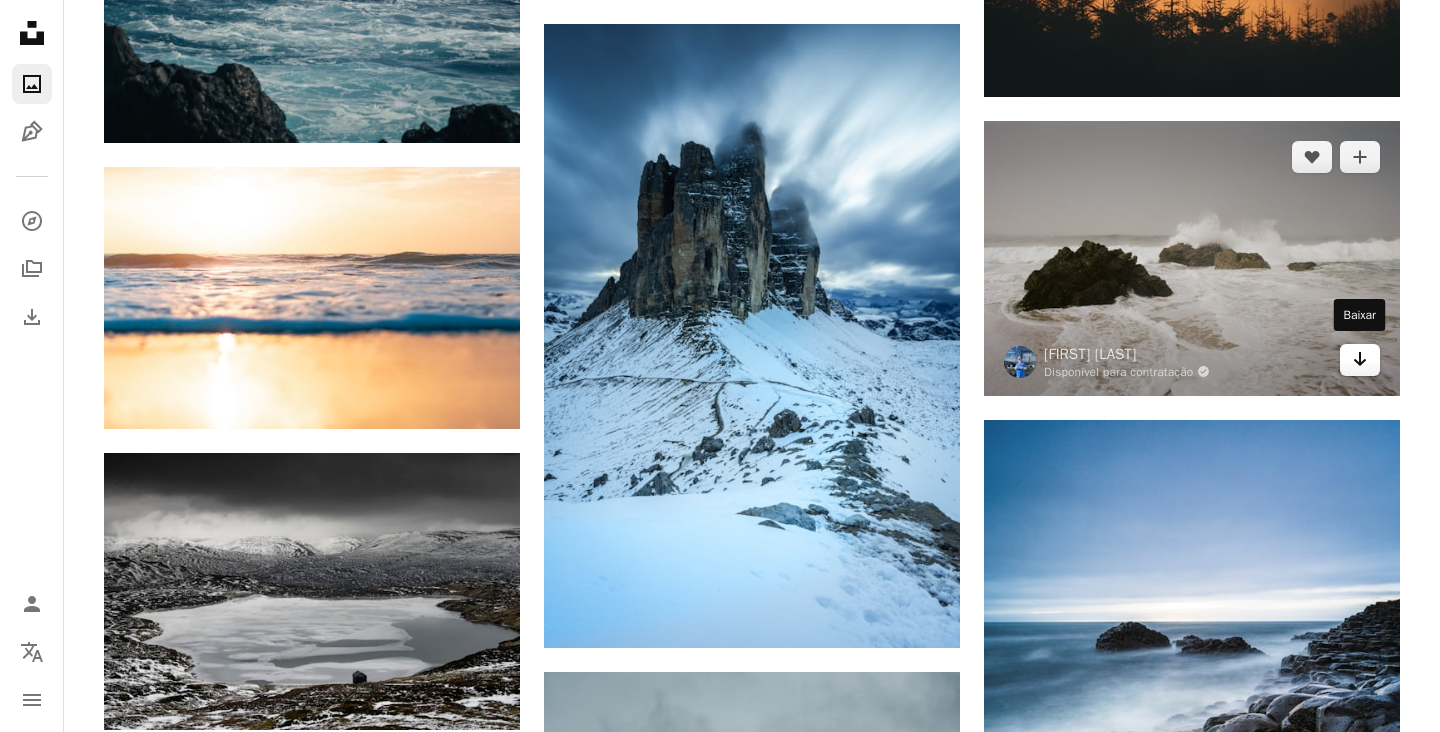 click on "Arrow pointing down" at bounding box center (1360, 360) 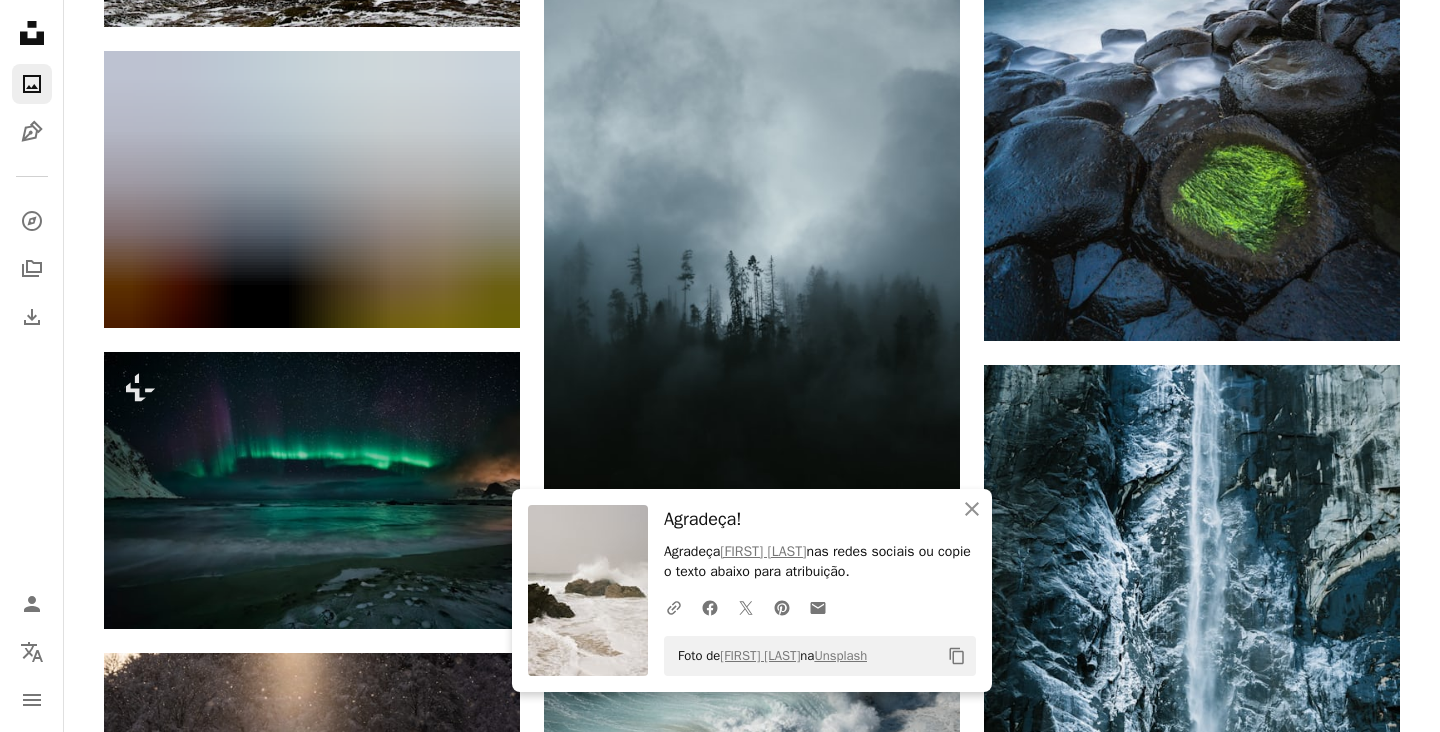 scroll, scrollTop: 114547, scrollLeft: 0, axis: vertical 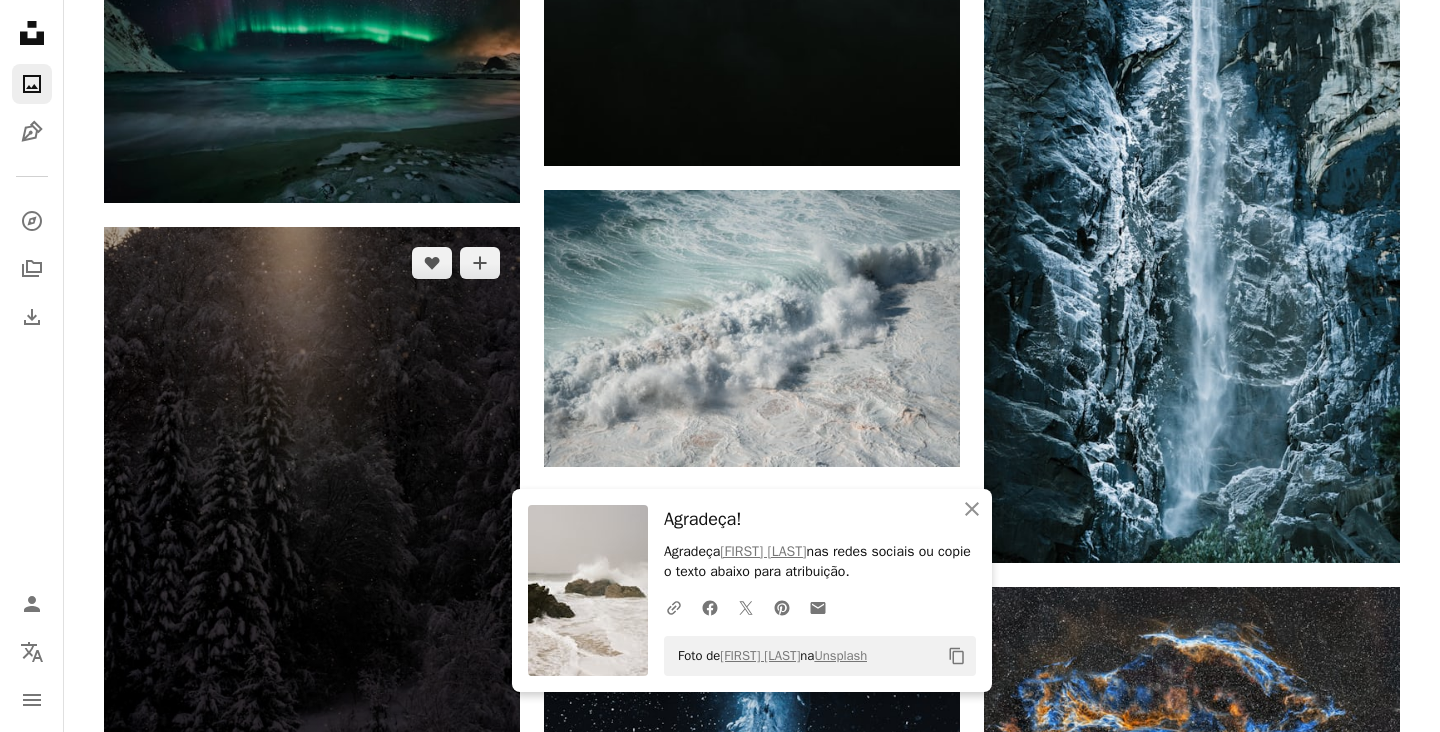 click at bounding box center (312, 529) 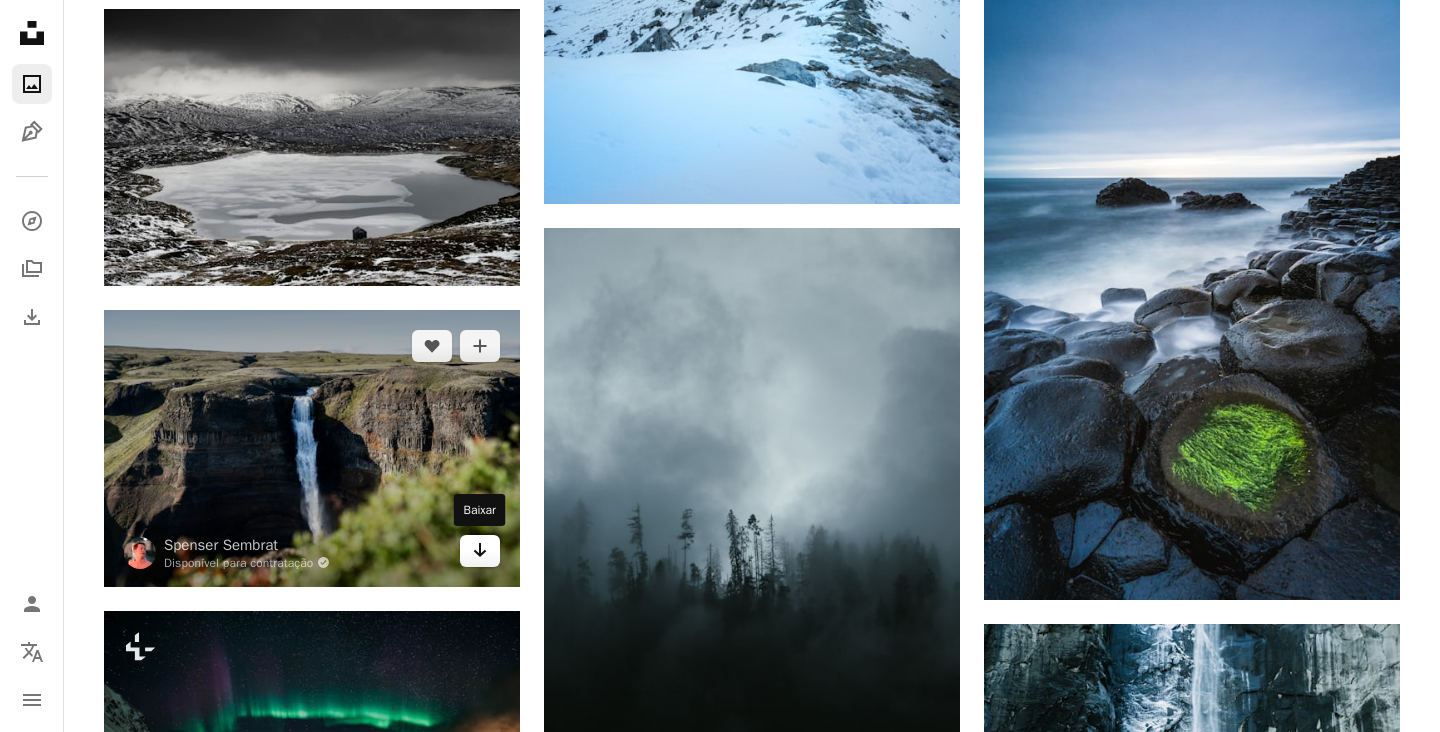 scroll, scrollTop: 113998, scrollLeft: 0, axis: vertical 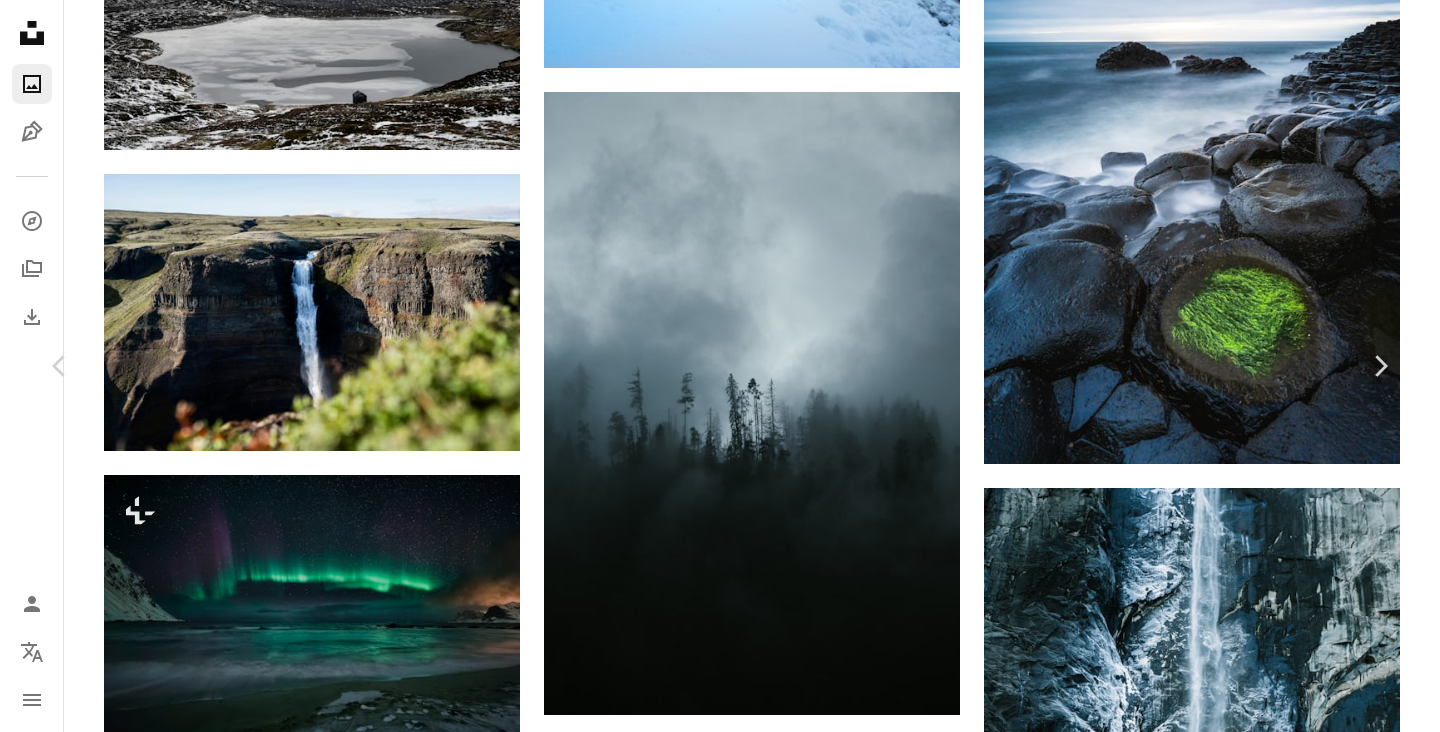 click on "Zoom in" at bounding box center [712, 5113] 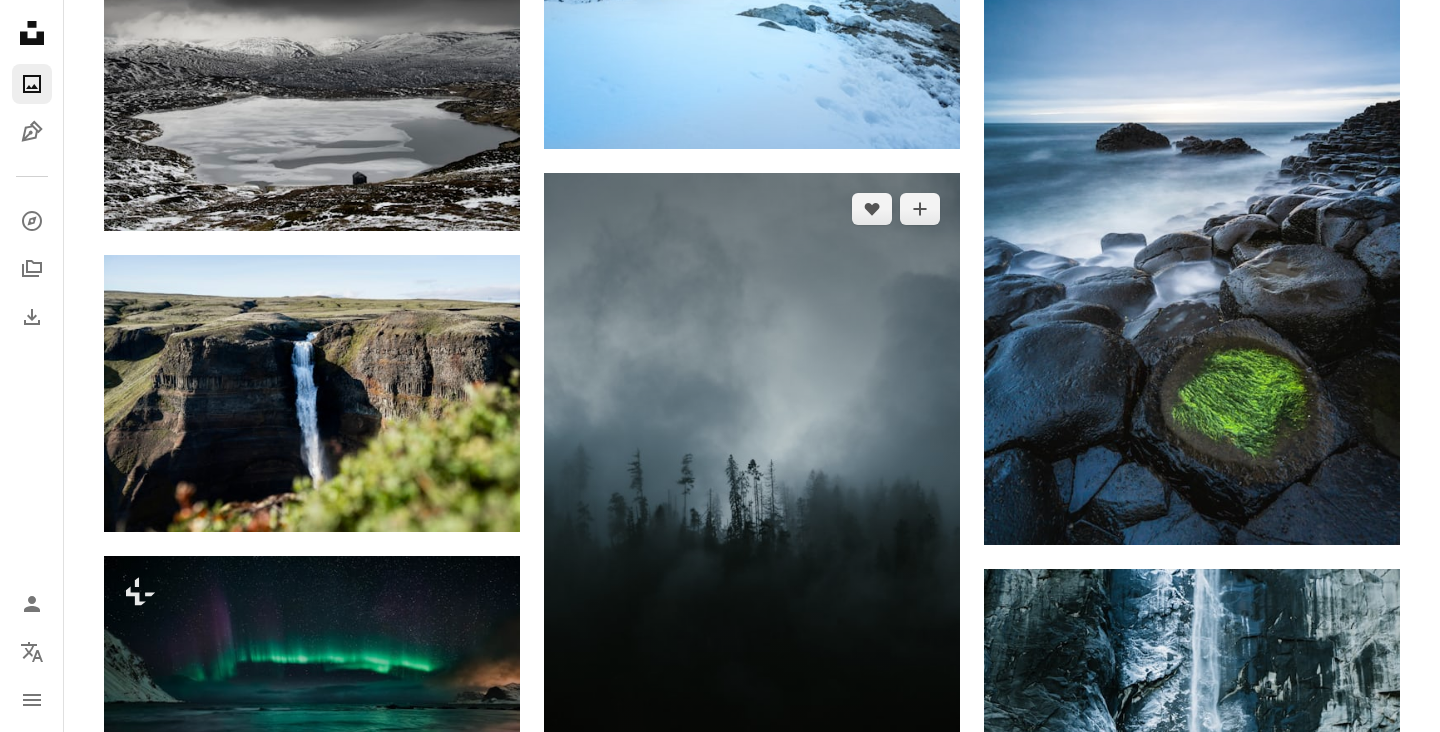 scroll, scrollTop: 113930, scrollLeft: 0, axis: vertical 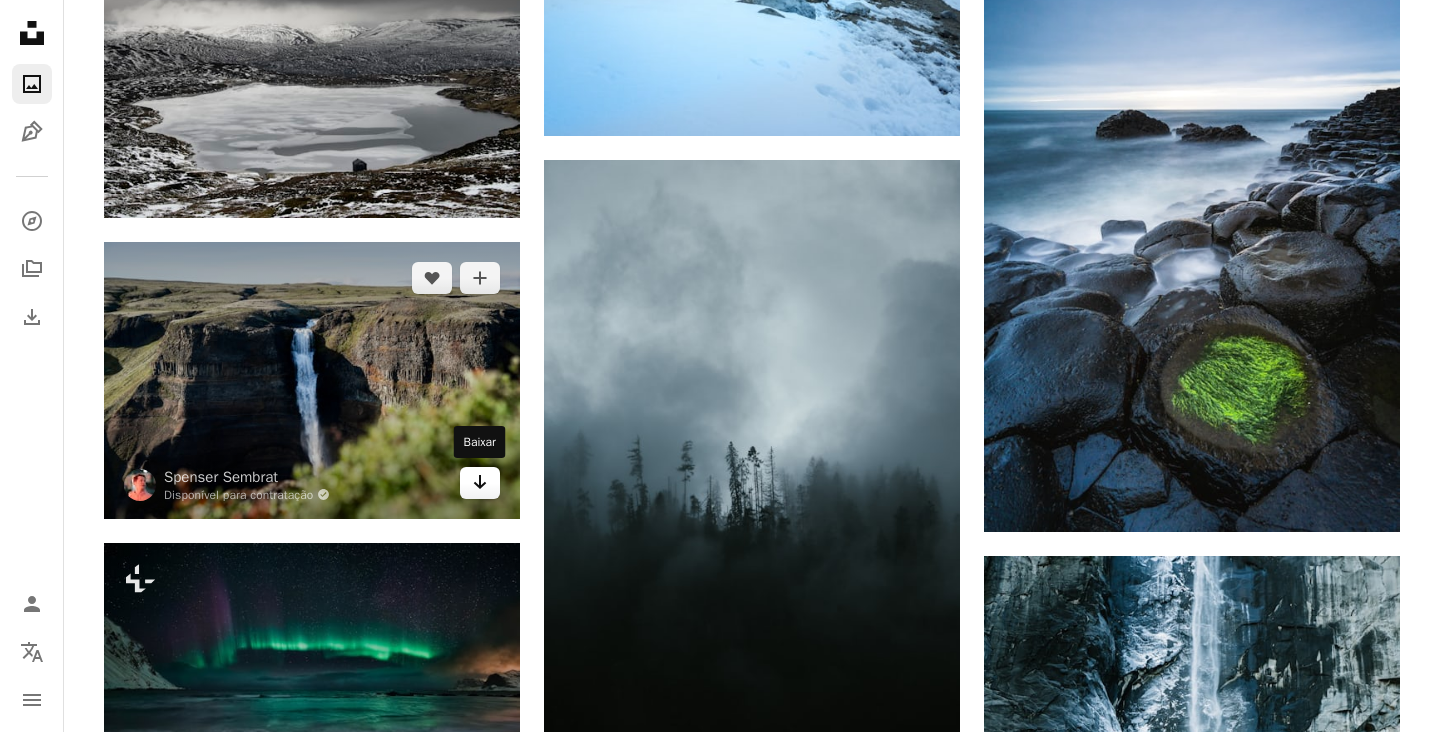 click 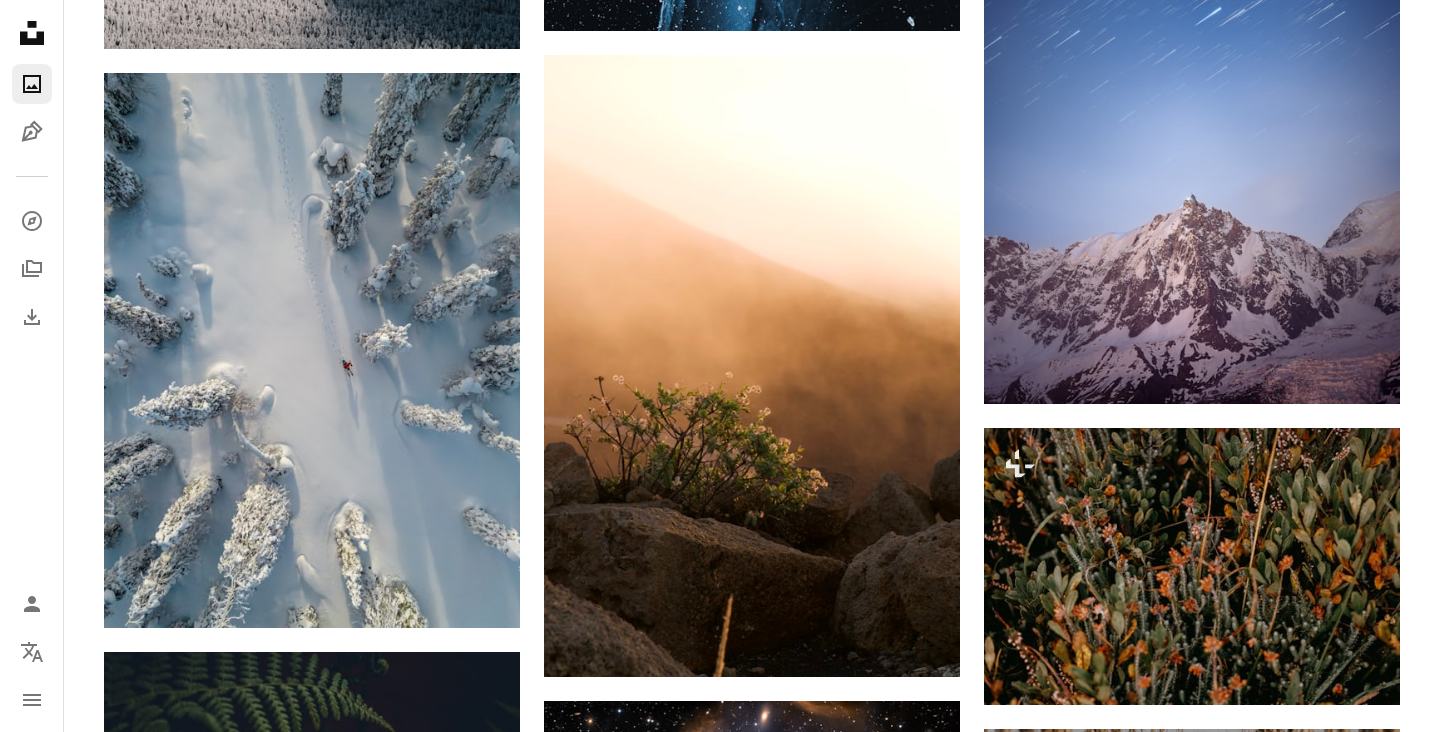 scroll, scrollTop: 115630, scrollLeft: 0, axis: vertical 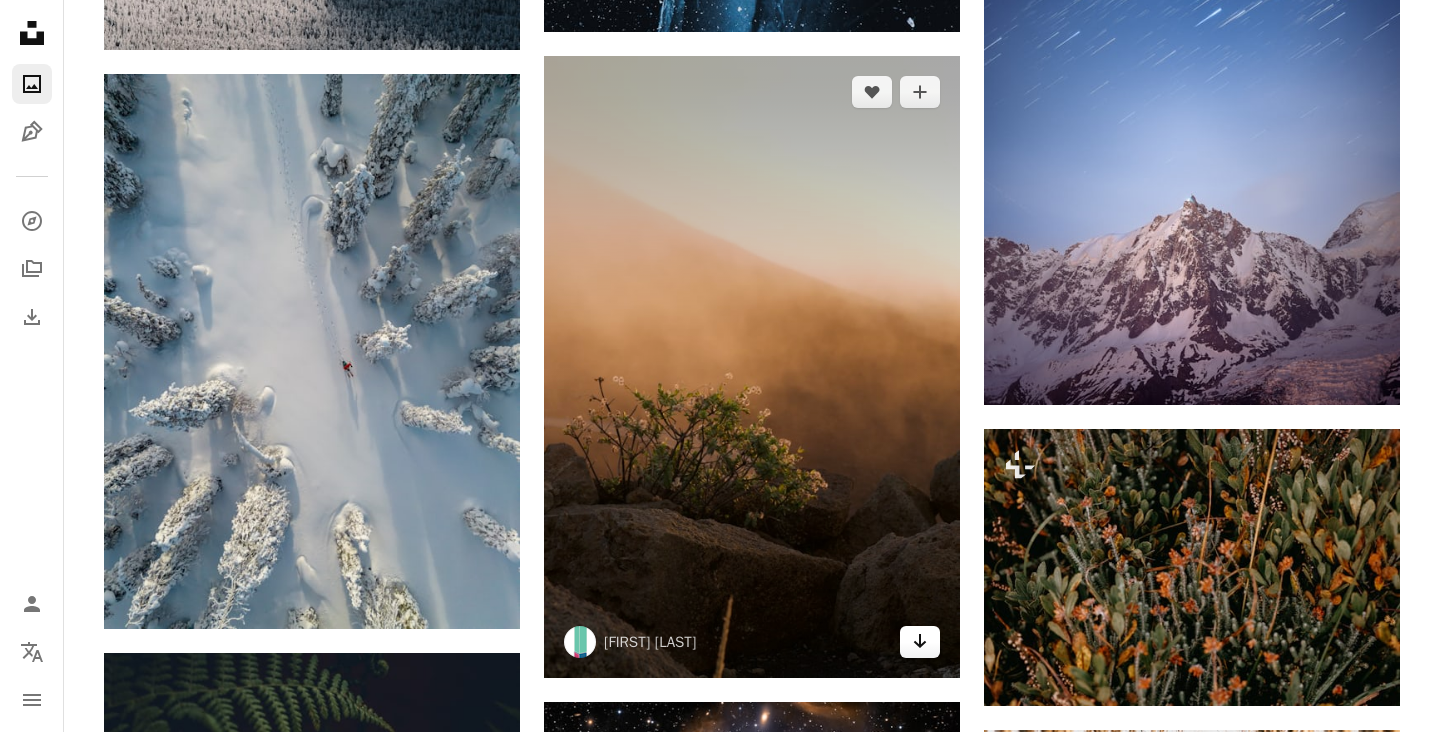 click on "Arrow pointing down" 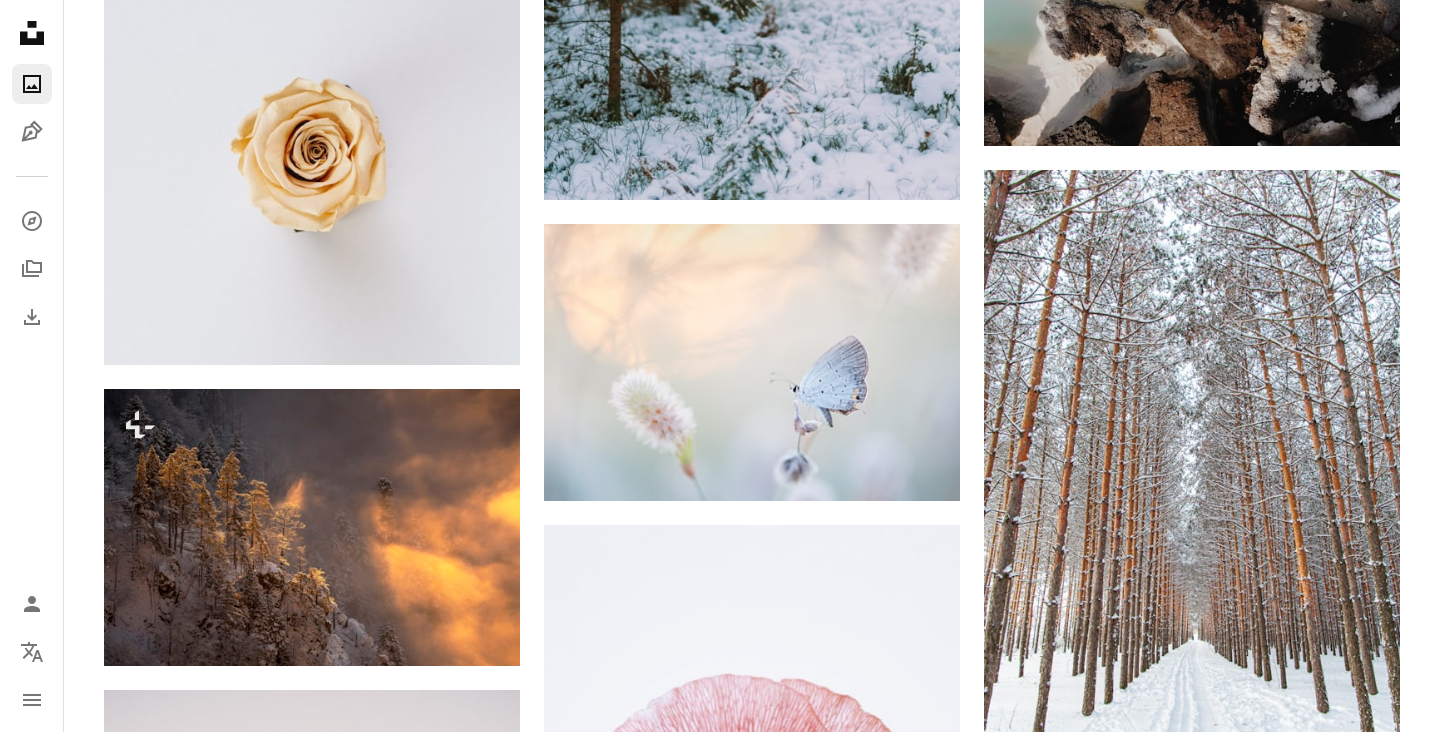 scroll, scrollTop: 129569, scrollLeft: 0, axis: vertical 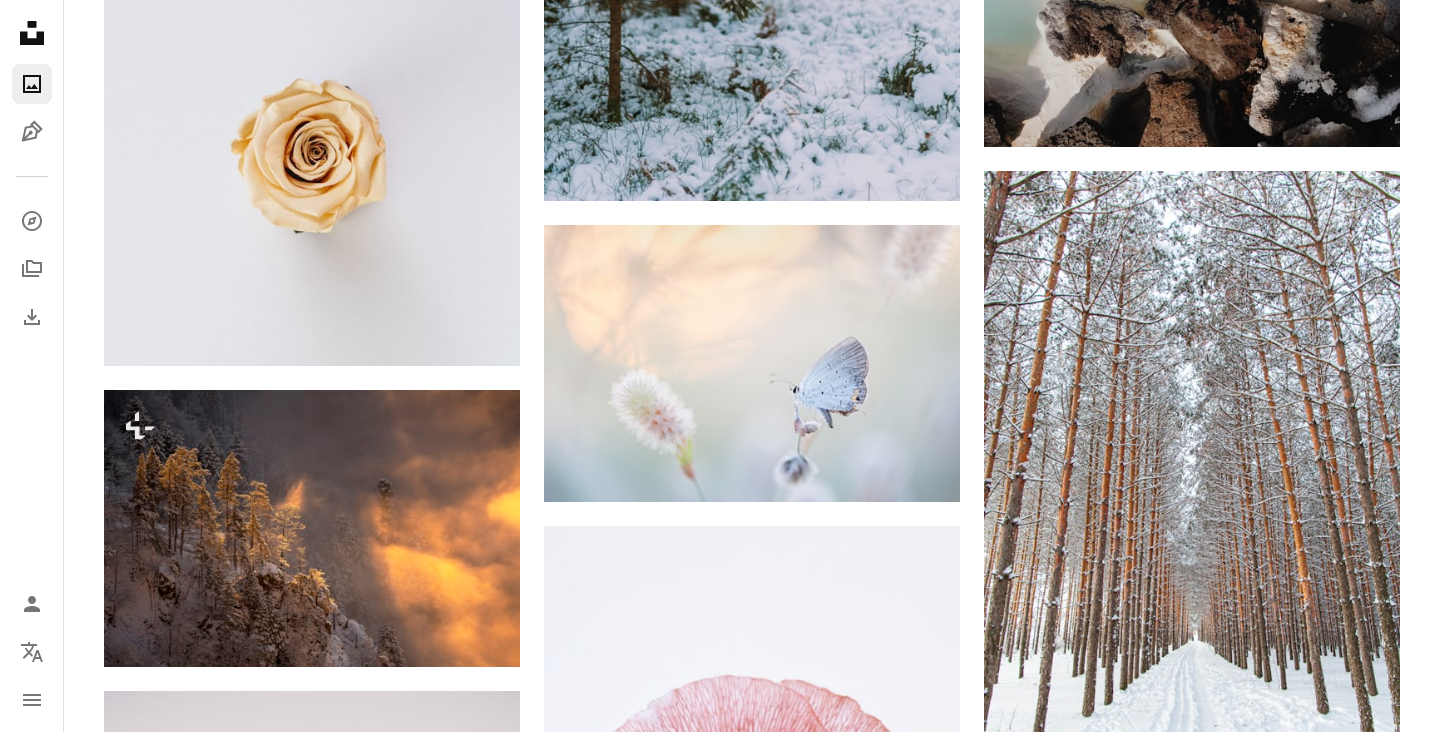 click on "Unsplash logo Página inicial da Unsplash A photo Pen Tool A compass A stack of folders Download Fotos Chevron down Person Localization icon navigation menu" at bounding box center (32, 366) 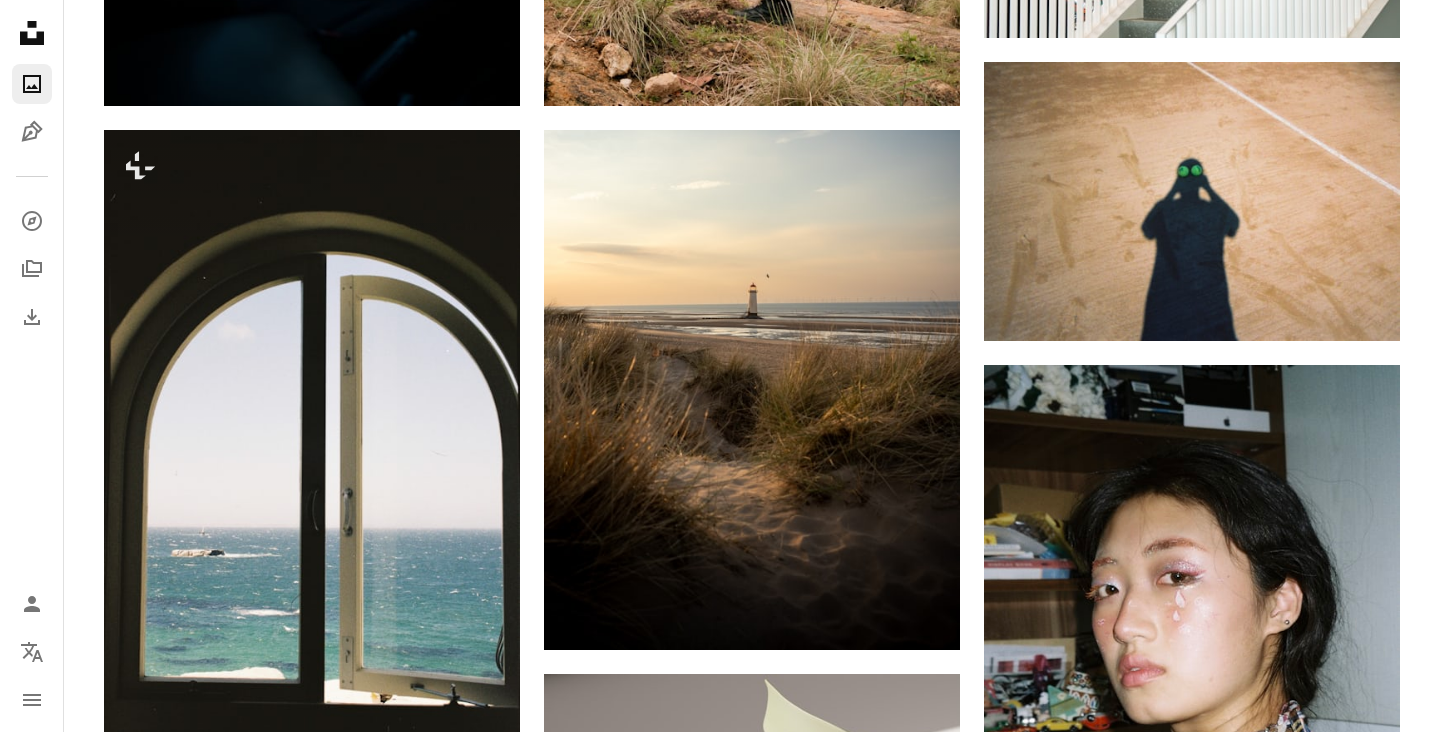 scroll, scrollTop: 1701, scrollLeft: 0, axis: vertical 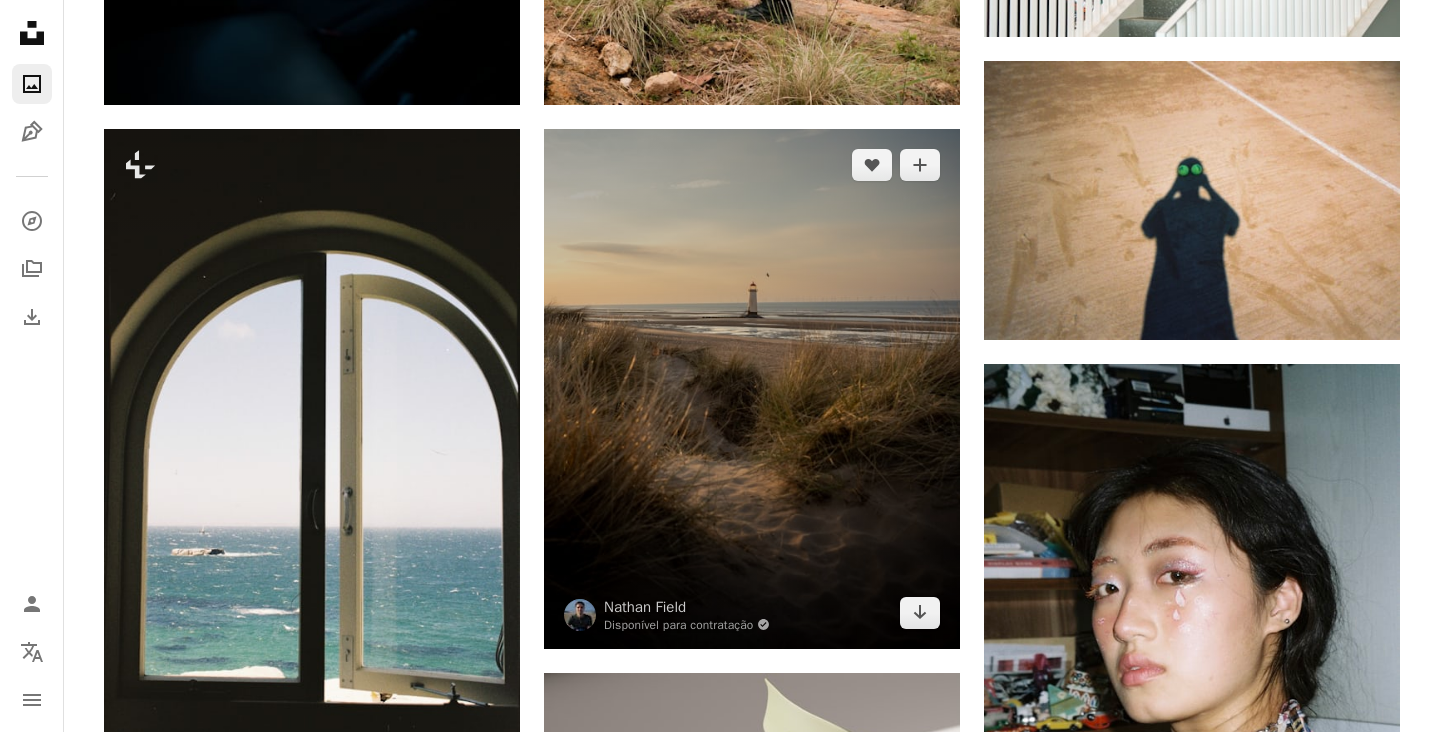 click at bounding box center [752, 389] 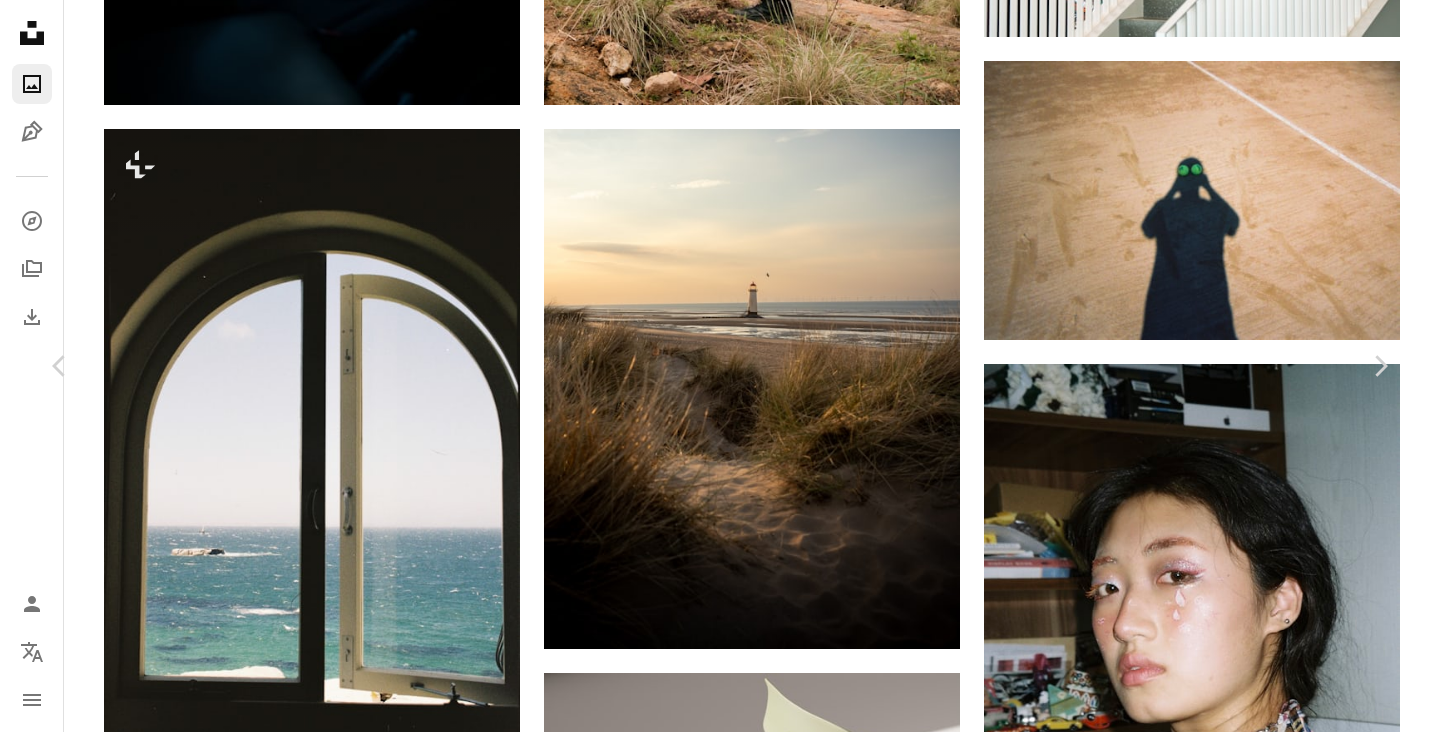 click on "An X shape Chevron left Chevron right Nathan Field Disponível para contratação A checkmark inside of a circle A heart A plus sign Baixar gratuitamente Chevron down Zoom in Visualizações 79.441 Downloads 86 A forward-right arrow Compartilhar Info icon Informações More Actions A map marker Talacre Beach, Talacre, Holywell, [COUNTRY] Calendar outlined Publicada há 6 dias Camera SONY, ILCE-7M4 Safety Uso gratuito sob a Licença da Unsplash praia mar farol ao ar livre horizonte torre costa Costa farol Imagens Creative Commons Pesquise imagens premium relacionadas na iStock | Economize 20% com o código UNSPLASH20 Imagens relacionadas A heart A plus sign Dana Marin (Amsterdamian) Disponível para contratação A checkmark inside of a circle Arrow pointing down Plus sign for Unsplash+ A heart A plus sign Annie Spratt Para Unsplash+ A lock Baixar A heart A plus sign Pete Walls Disponível para contratação A checkmark inside of a circle Arrow pointing down A heart A plus sign A heart" at bounding box center (720, 3885) 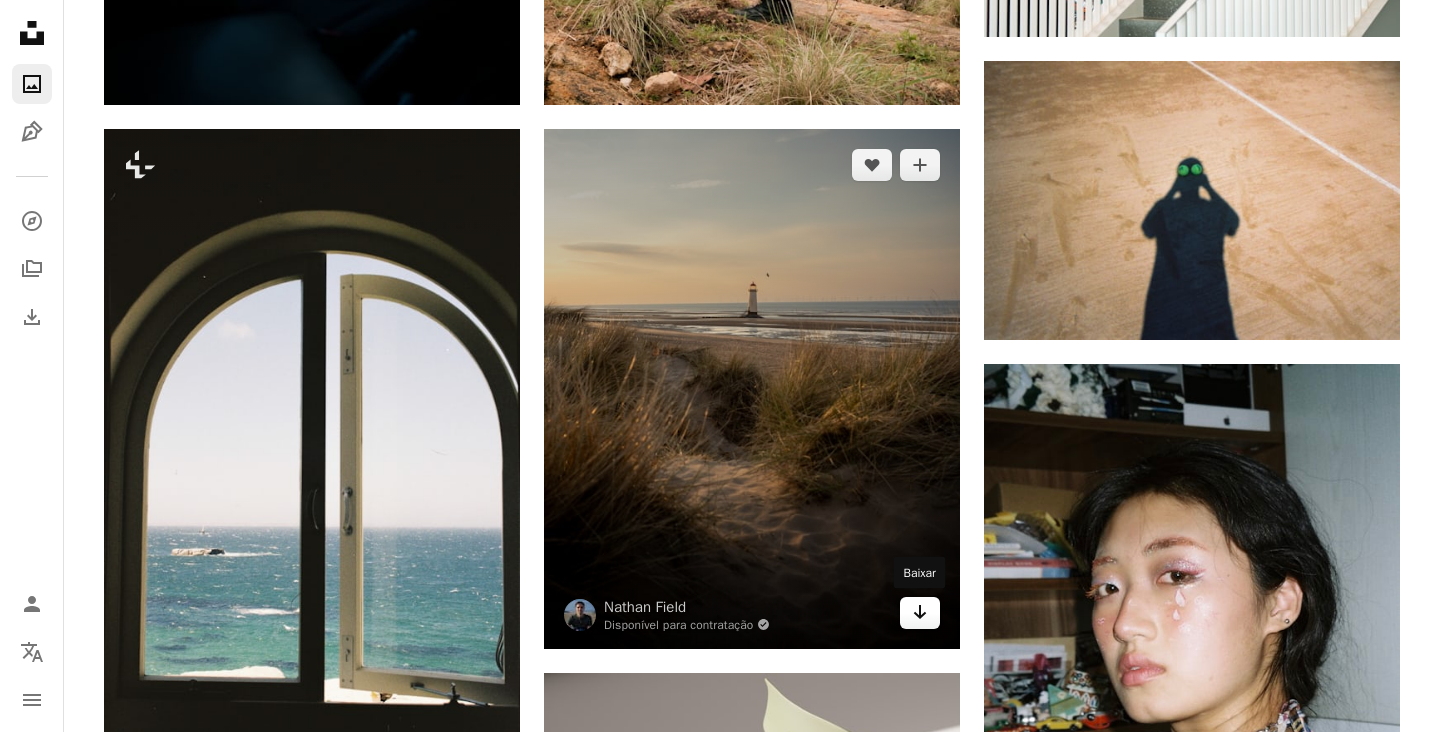 click on "Arrow pointing down" 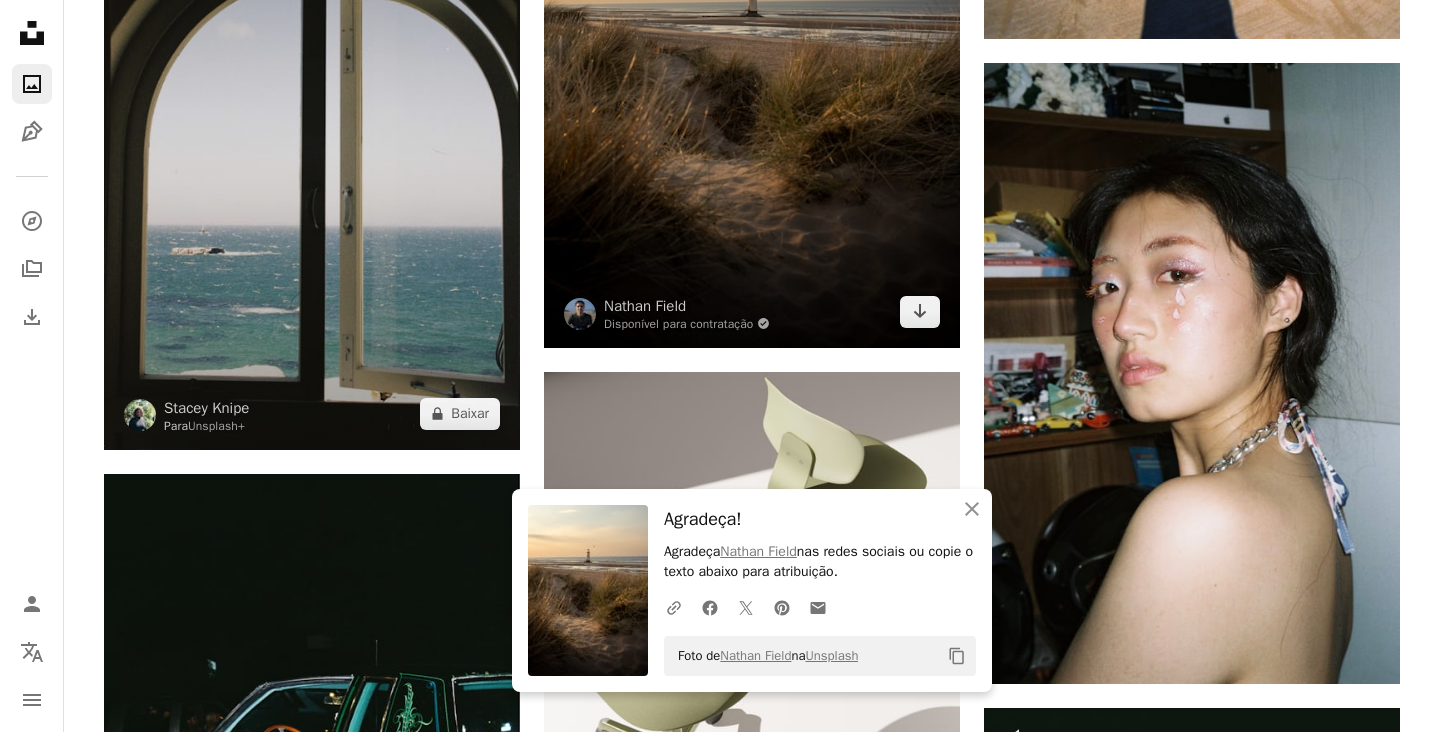 scroll, scrollTop: 2010, scrollLeft: 0, axis: vertical 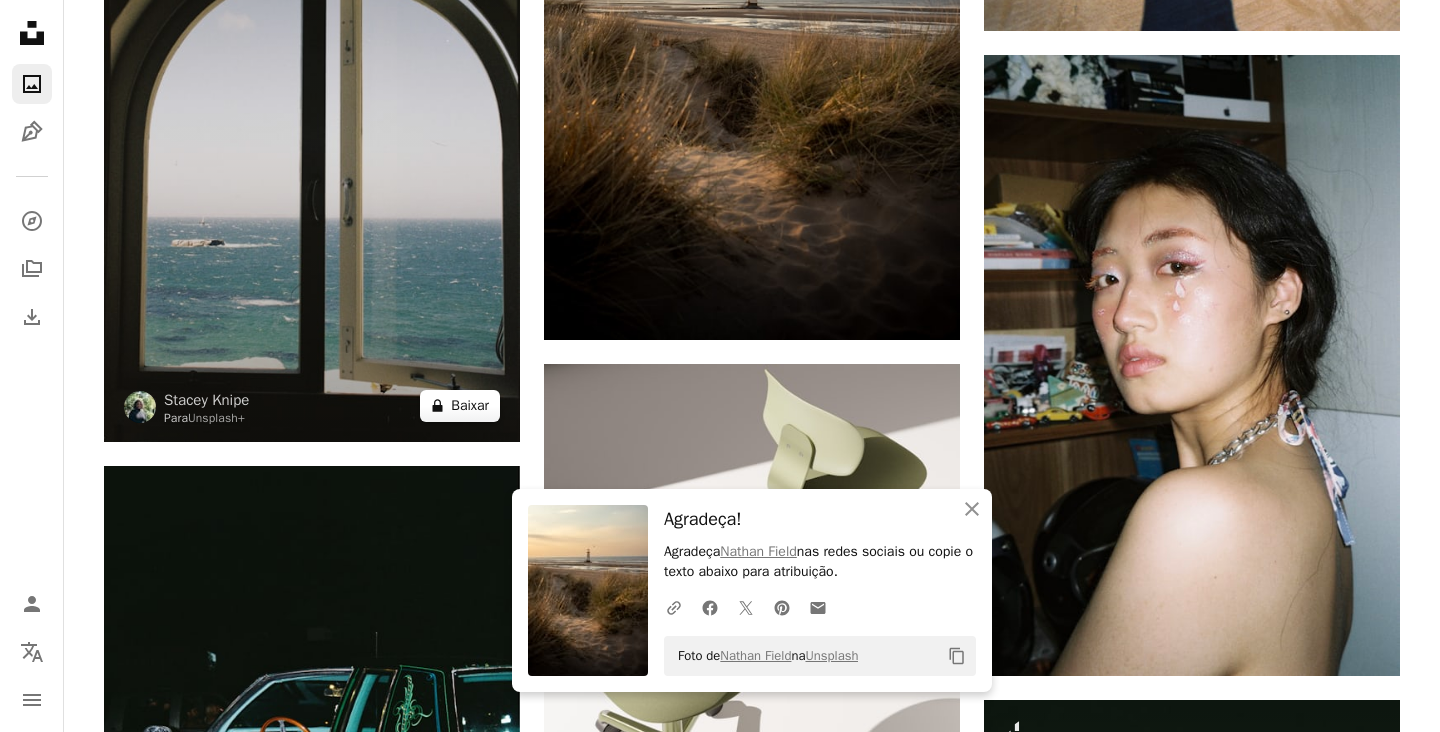 click on "A lock Baixar" at bounding box center (460, 406) 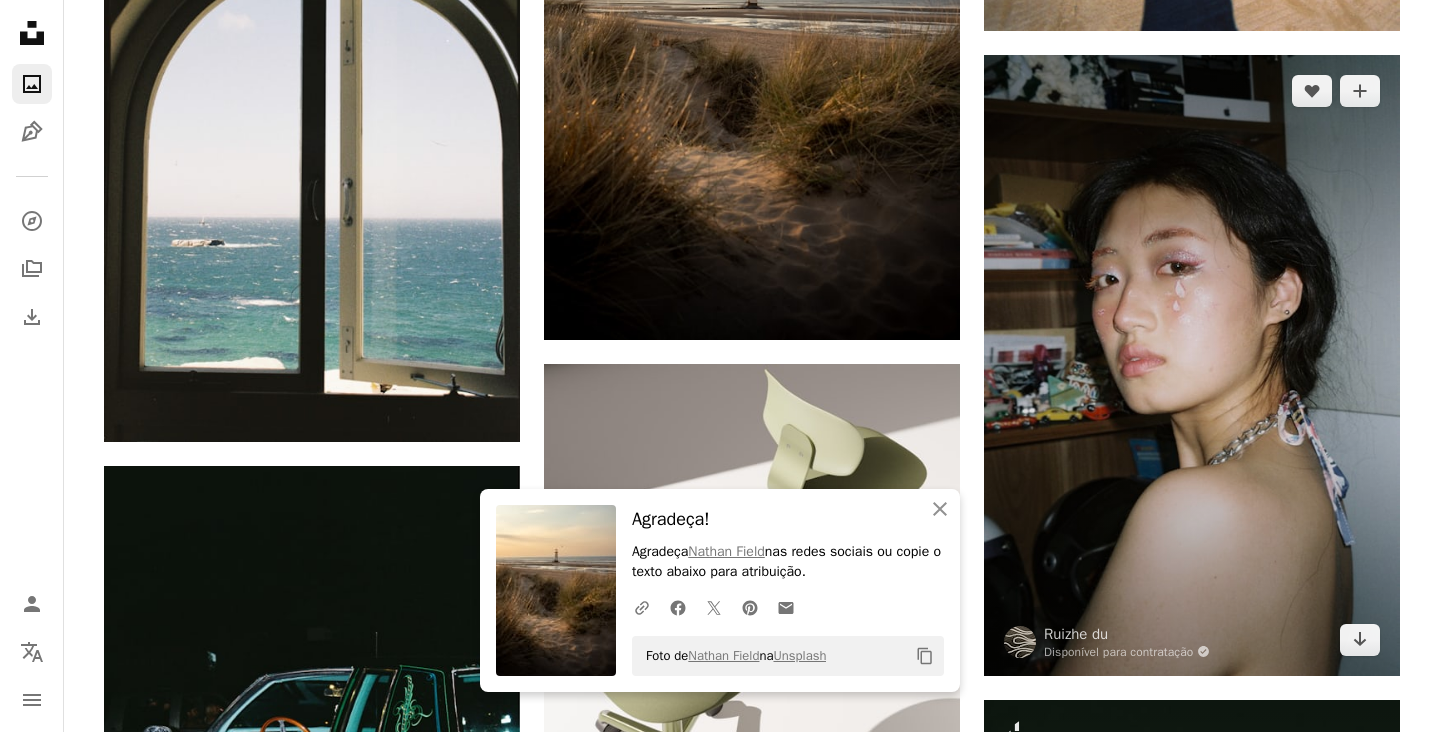 click on "An X shape An X shape Fechar Agradeça! Agradeça  [FIRST] [LAST]  nas redes sociais ou copie o texto abaixo para atribuição. A URL sharing icon (chains) Facebook icon X (formerly Twitter) icon Pinterest icon An envelope Foto de  [FIRST] [LAST]  na  Unsplash
Copy content Imagens premium, prontas para usar. Obtenha acesso ilimitado. A plus sign Conteúdo para associados adicionado mensalmente A plus sign Downloads royalty-free ilimitados A plus sign Ilustrações  Lançamento A plus sign Proteções legais aprimoradas anual 66%  de desconto mensal $ 12   $ 4 USD por mês * Assine a  Unsplash+ *Quando pago anualmente, faturamento antecipado de  $ 48 Mais impostos aplicáveis. Renovação automática. Cancele quando quiser." at bounding box center (720, 3576) 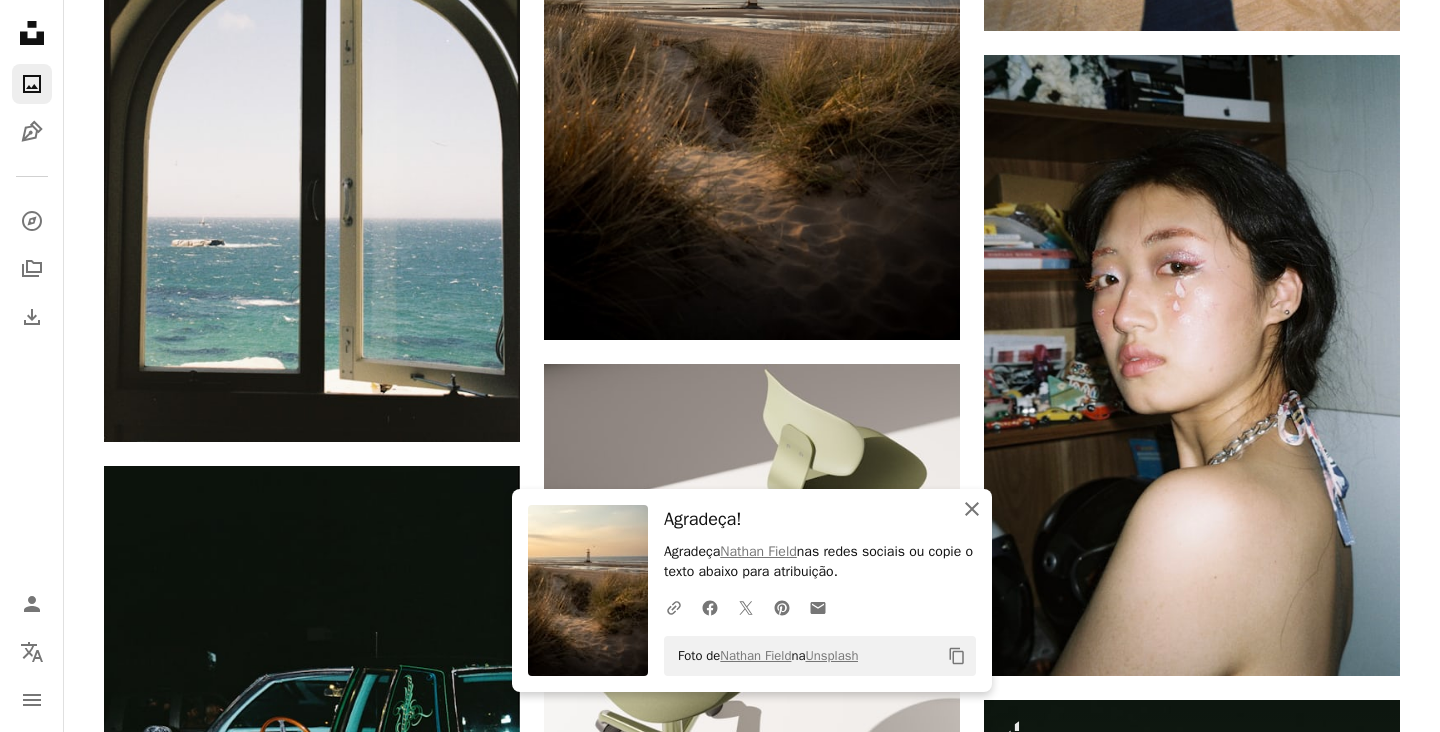 click on "An X shape" 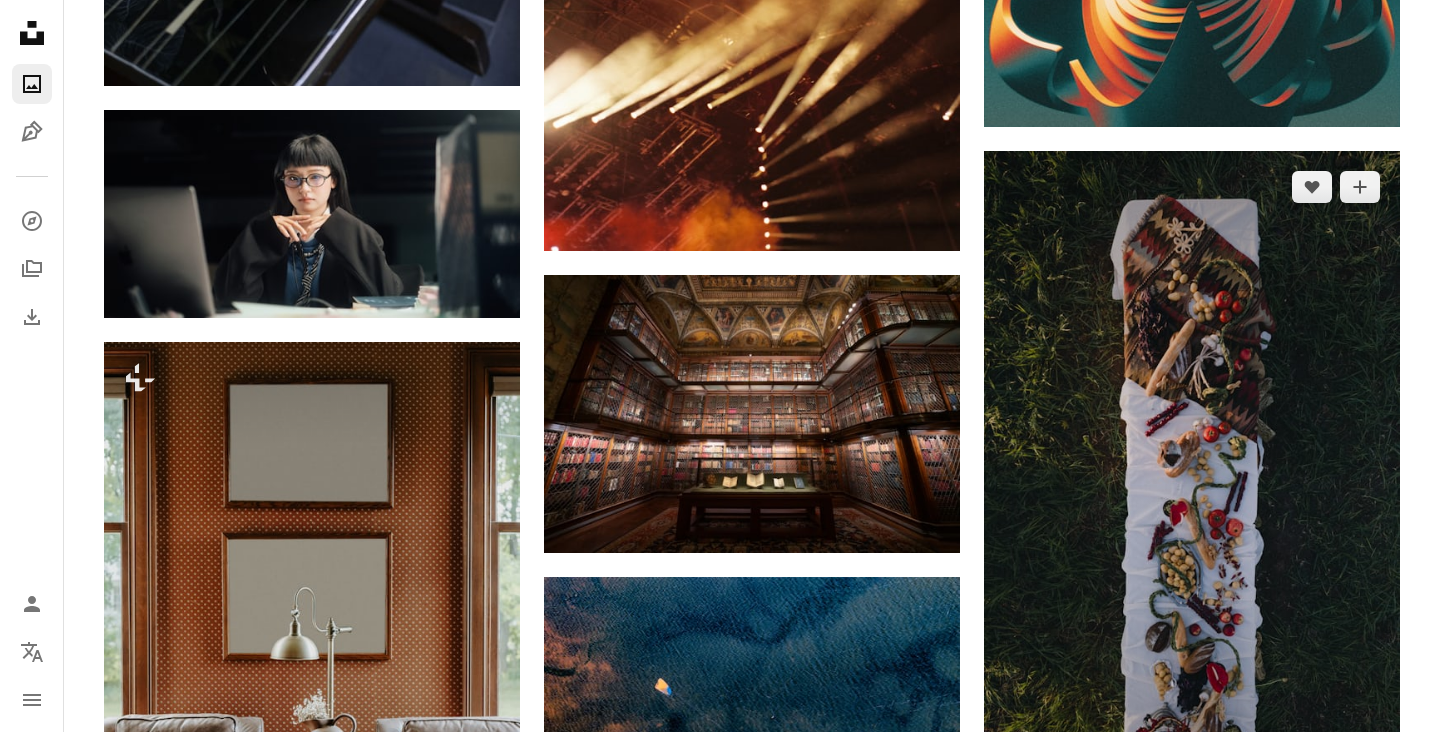 scroll, scrollTop: 12801, scrollLeft: 0, axis: vertical 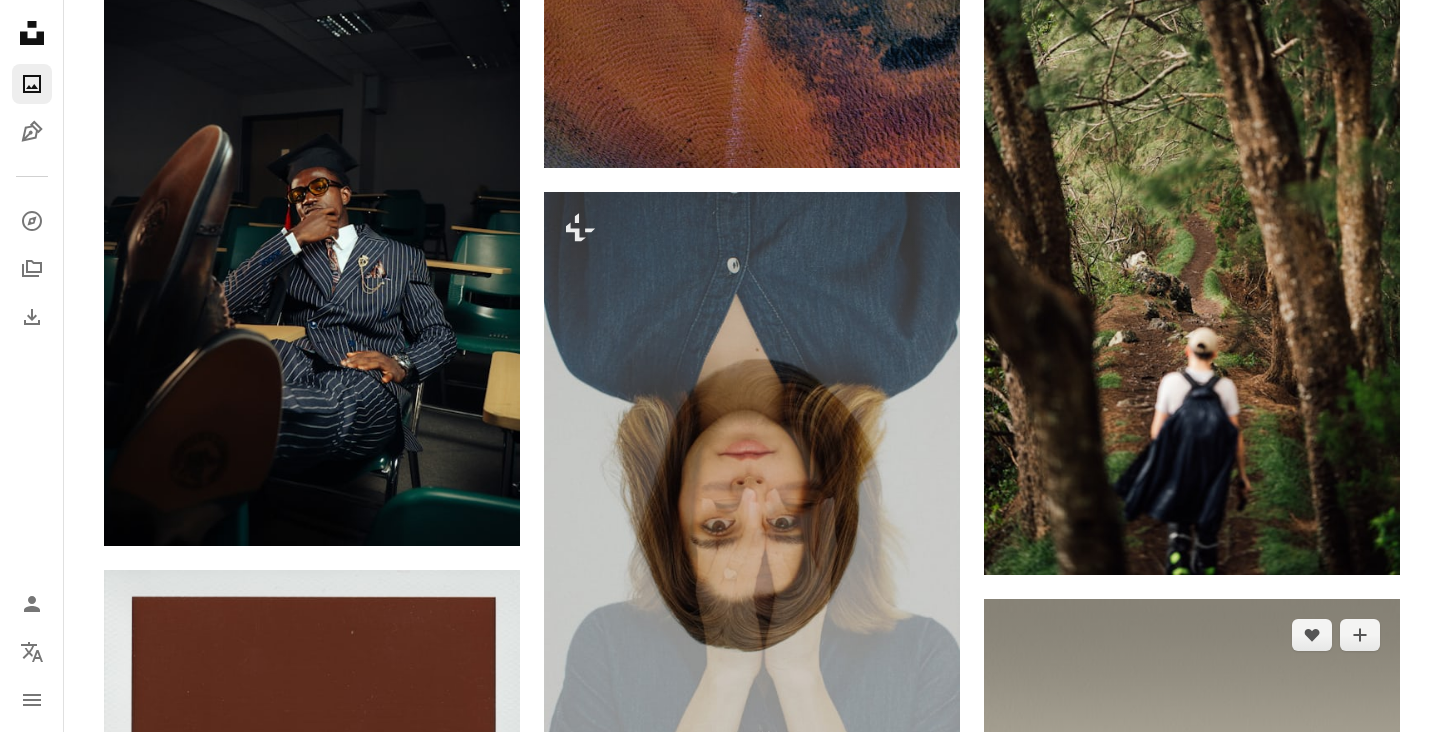 click at bounding box center [1192, 859] 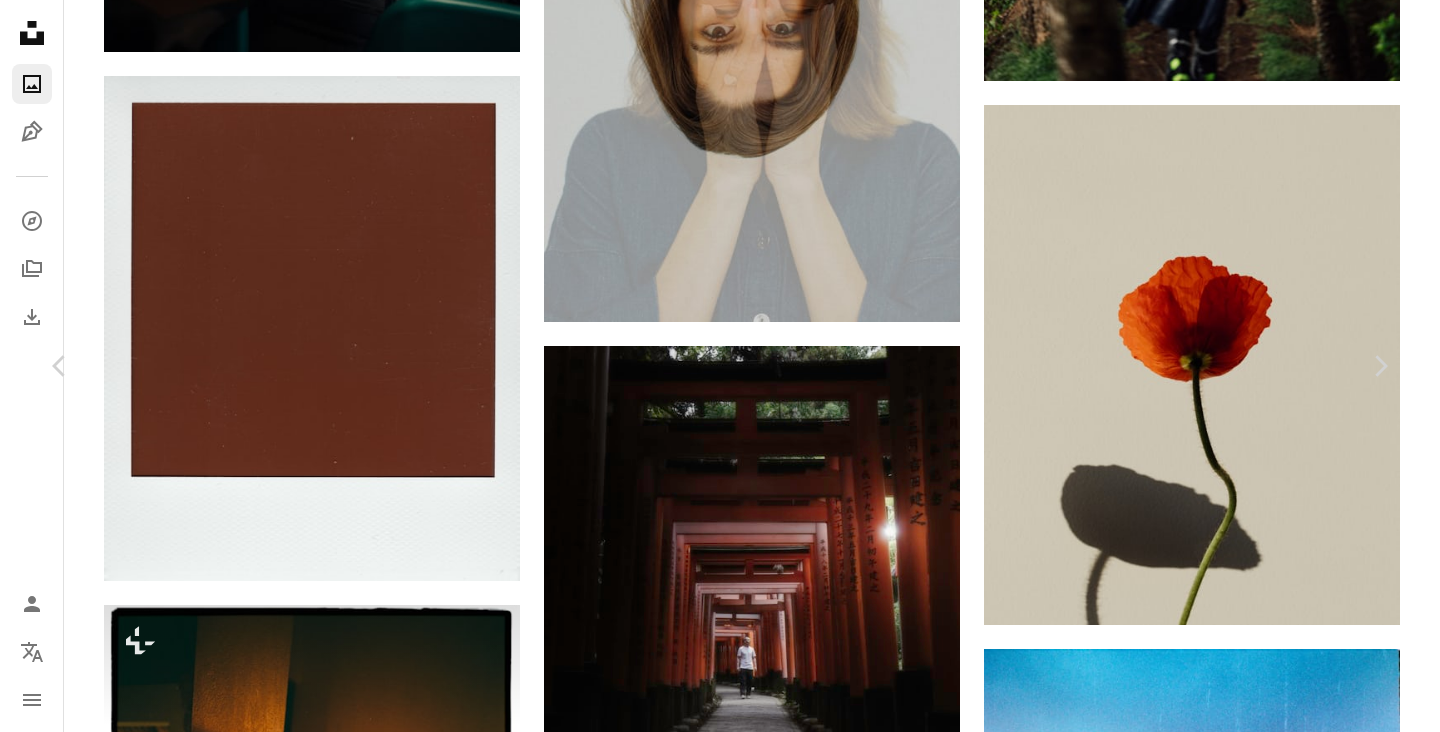 click on "An X shape Chevron left Chevron right Albert Salim albertsalim A heart A plus sign Baixar gratuitamente Chevron down Zoom in Visualizações 782.098 Downloads 5.377 Destaque em Natureza , Wallpapers A forward-right arrow Compartilhar Info icon Informações More Actions Calendar outlined Publicada há 7 dias Camera Canon, EOS 5D Mark IV Safety Uso gratuito sob a Licença da Unsplash Wallpapers Fundos flor planta florescer papoula pétala gerânio Fundos de tela em HD Pesquise imagens premium relacionadas na iStock | Economize 20% com o código UNSPLASH20 Imagens relacionadas A heart A plus sign Wolfgang Hasselmann Arrow pointing down A heart A plus sign JIEUN KWON Disponível para contratação A checkmark inside of a circle Arrow pointing down A heart A plus sign Andreas Schantl Disponível para contratação A checkmark inside of a circle Arrow pointing down A heart A plus sign Robert | Visual Diary | Berlin Arrow pointing down A heart A plus sign Rachel Fang Disponível para contratação A heart" at bounding box center [720, 3719] 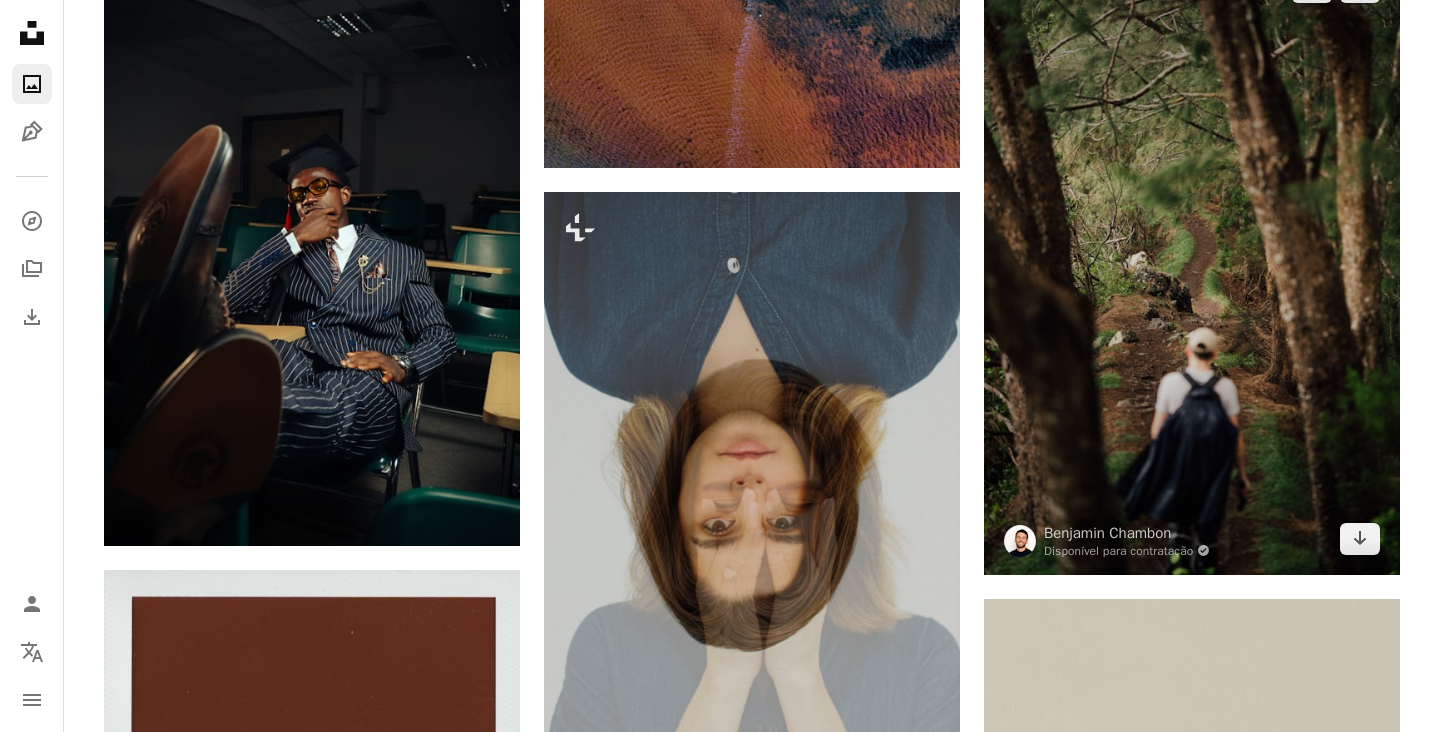 click on "A heart A plus sign [FIRST] [LAST] Arrow pointing down A heart A plus sign [FIRST] [LAST] Disponível para contratação A checkmark inside of a circle Arrow pointing down A heart A plus sign [FIRST] [LAST] Arrow pointing down A heart A plus sign [FIRST] [LAST] Disponível para contratação A checkmark inside of a circle Arrow pointing down Plus sign for Unsplash+ A heart A plus sign [FIRST] [LAST] Para  Unsplash+ A lock Baixar A heart A plus sign [FIRST] Disponível para contratação A checkmark inside of a circle Arrow pointing down Plus sign for Unsplash+ A heart A plus sign [FIRST] [LAST] Para  Unsplash+ A lock Baixar A heart A plus sign [FIRST] [LAST] Disponível para contratação A checkmark inside of a circle Arrow pointing down A heart A plus sign [FIRST] [LAST] Disponível para contratação A checkmark inside of a circle Arrow pointing down A heart A plus sign [FIRST] Arrow pointing down Plus sign for Unsplash+ A heart A plus sign [FIRST] [LAST] Para  Unsplash+ A lock Baixar A heart" at bounding box center [1192, -4796] 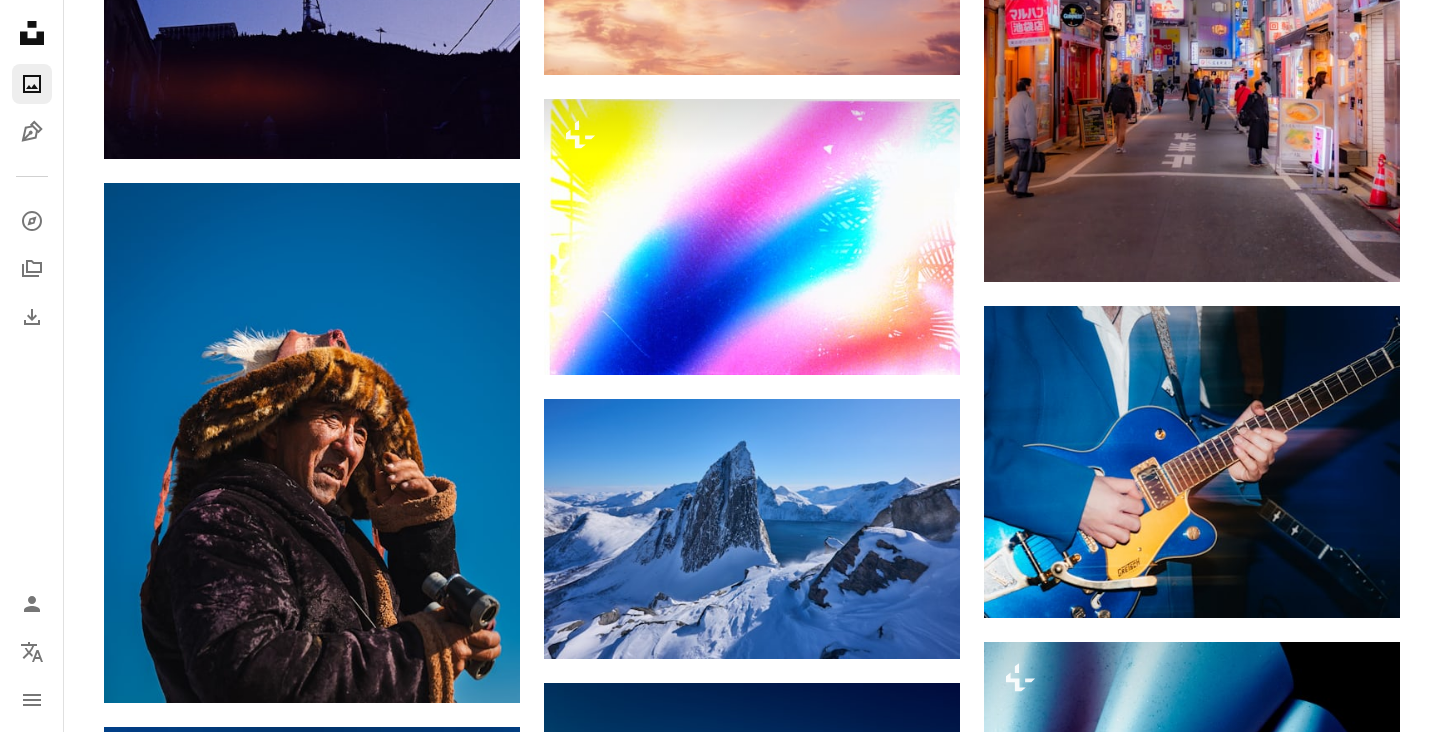 scroll, scrollTop: 19384, scrollLeft: 0, axis: vertical 